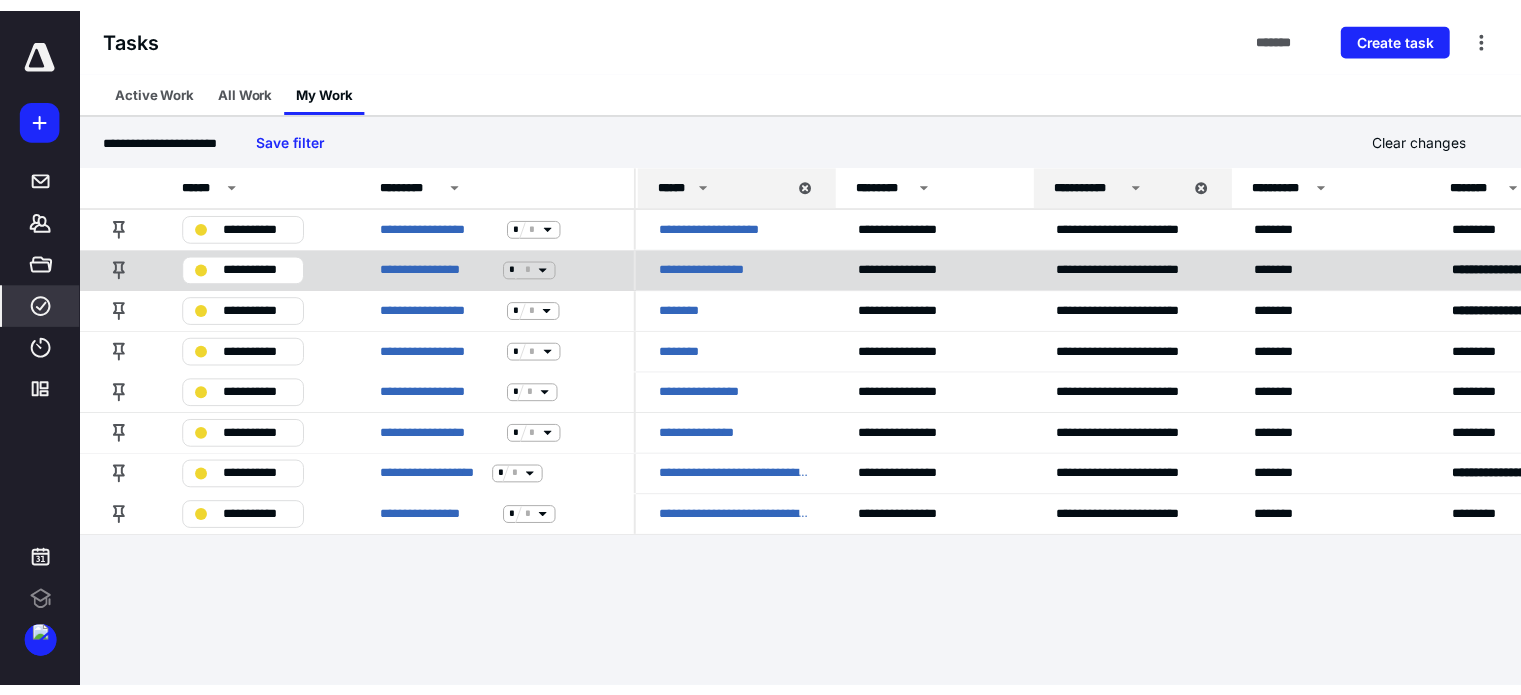 scroll, scrollTop: 0, scrollLeft: 0, axis: both 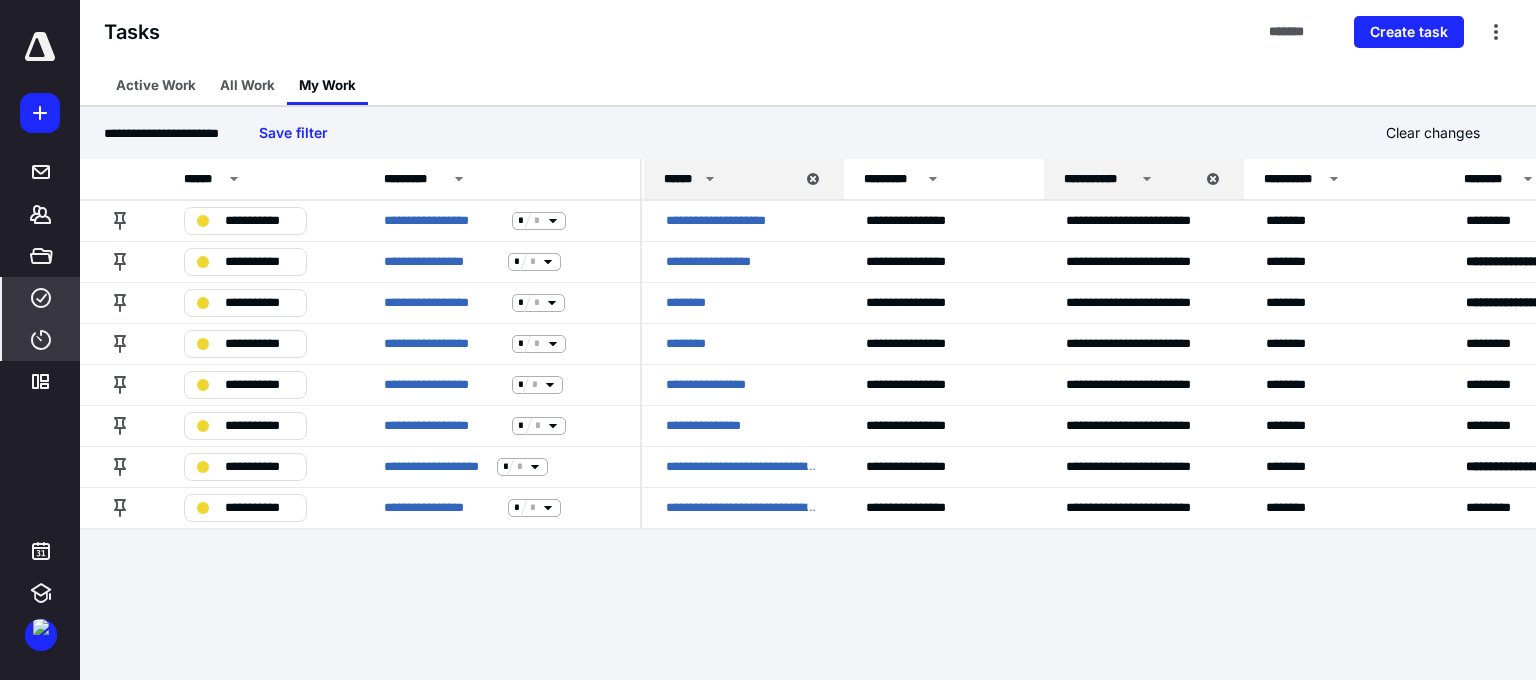 click 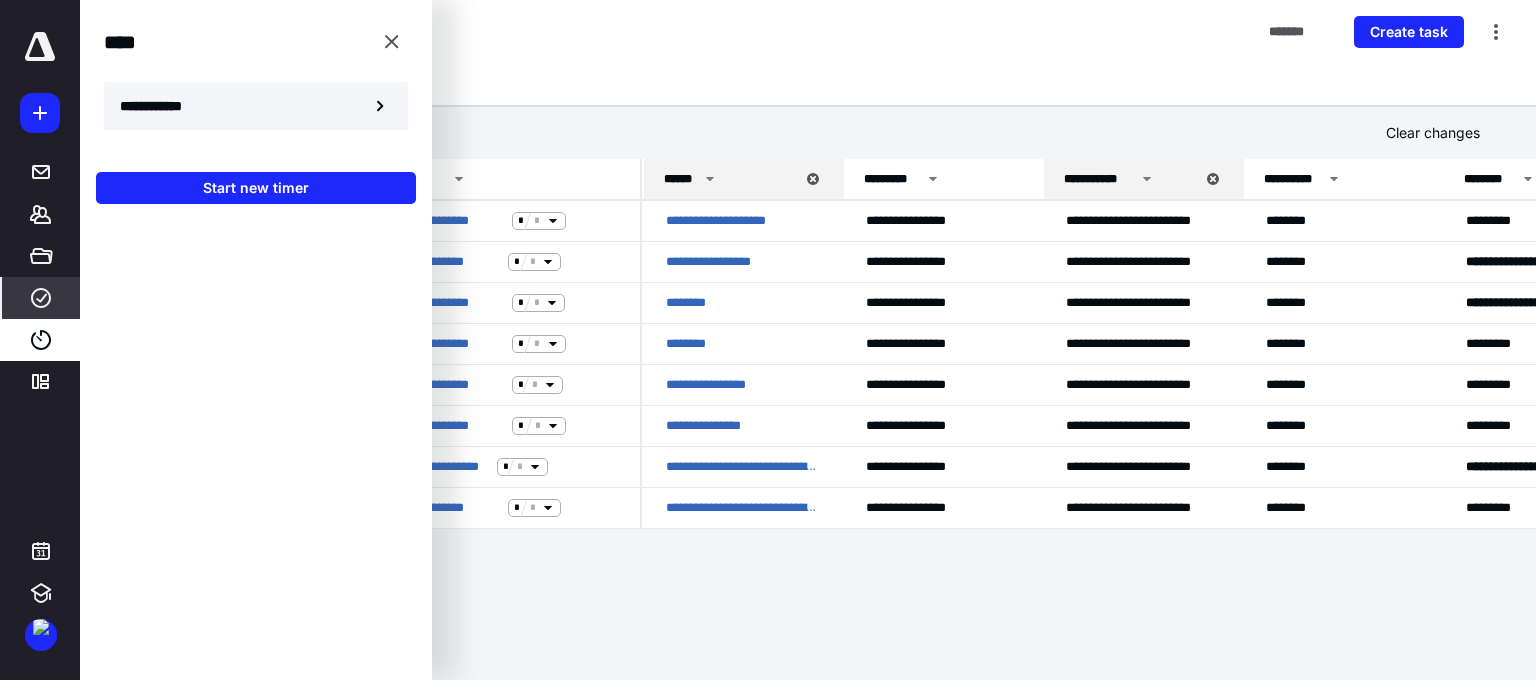 click on "**********" at bounding box center [256, 106] 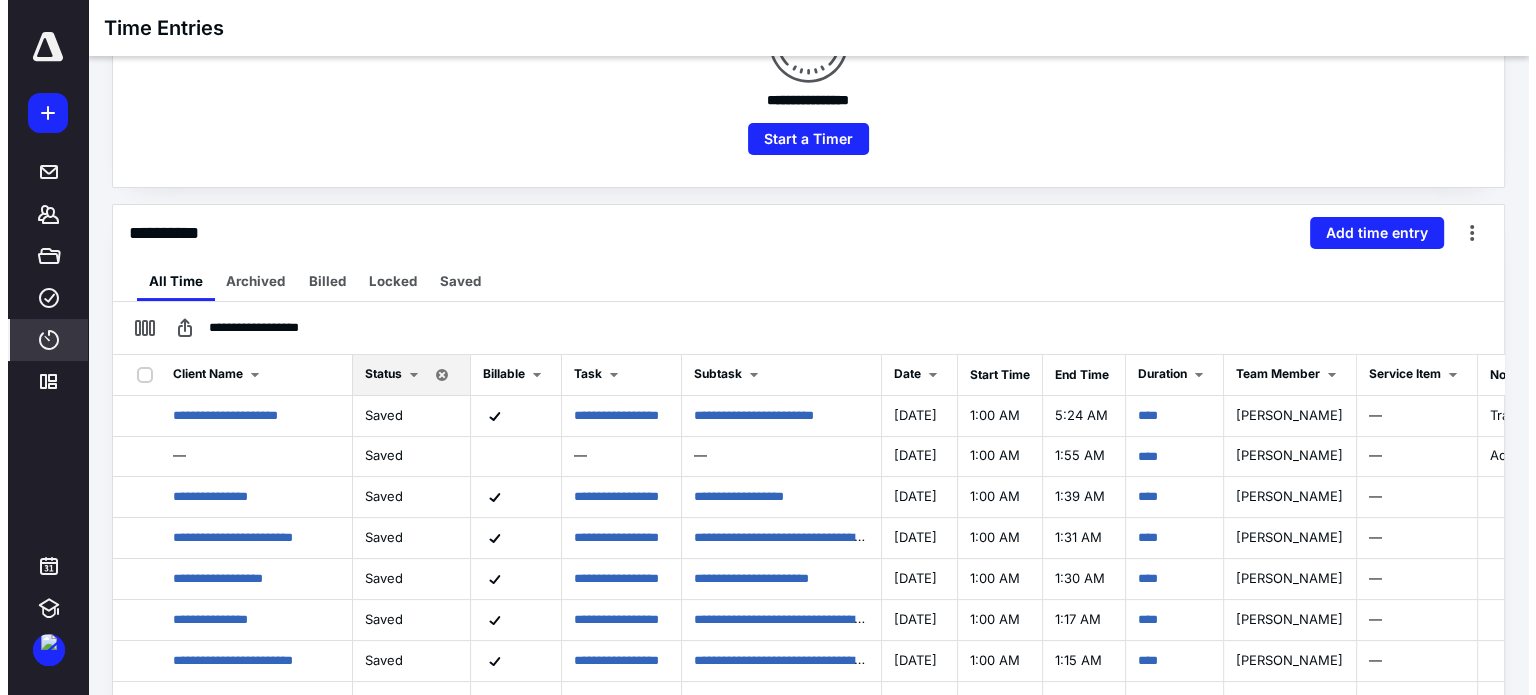 scroll, scrollTop: 300, scrollLeft: 0, axis: vertical 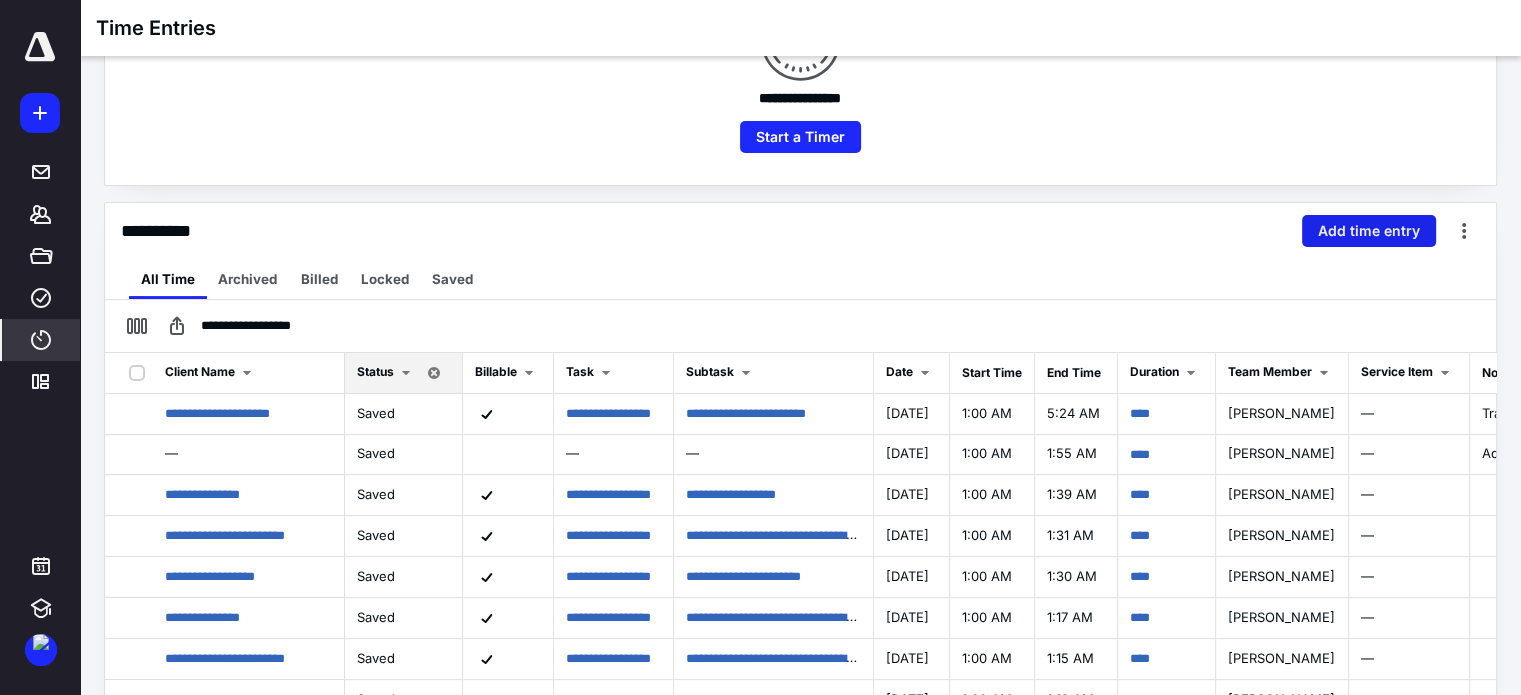 click on "Add time entry" at bounding box center (1369, 231) 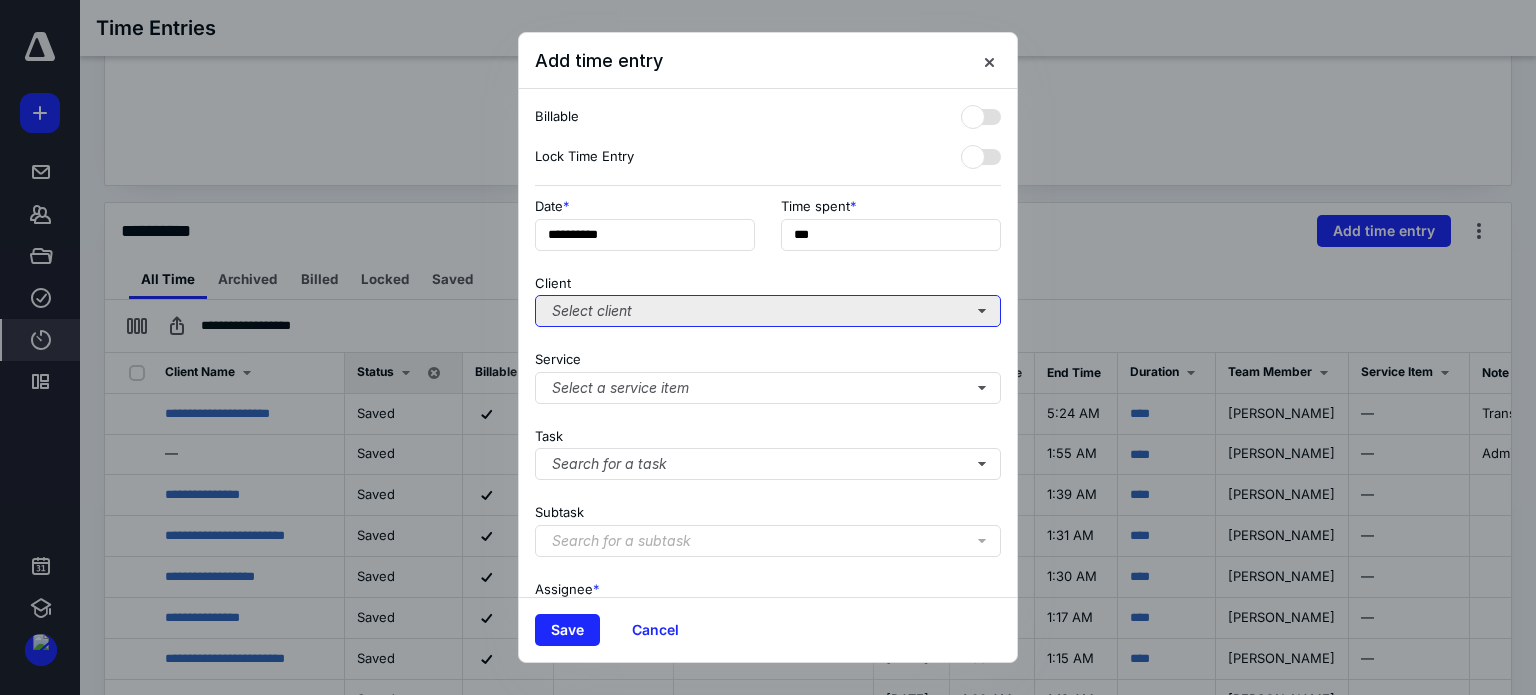 click on "Select client" at bounding box center (768, 311) 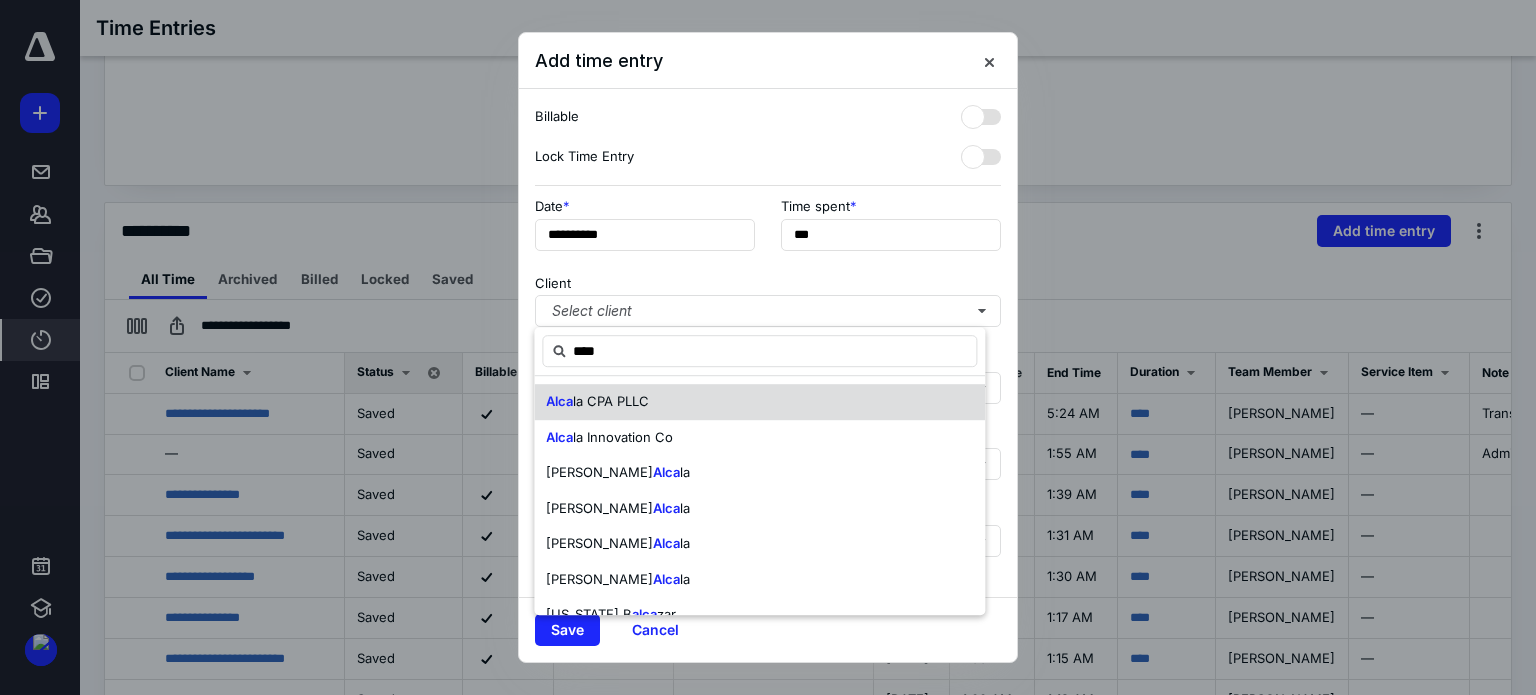 click on "Alca la CPA PLLC" at bounding box center (597, 402) 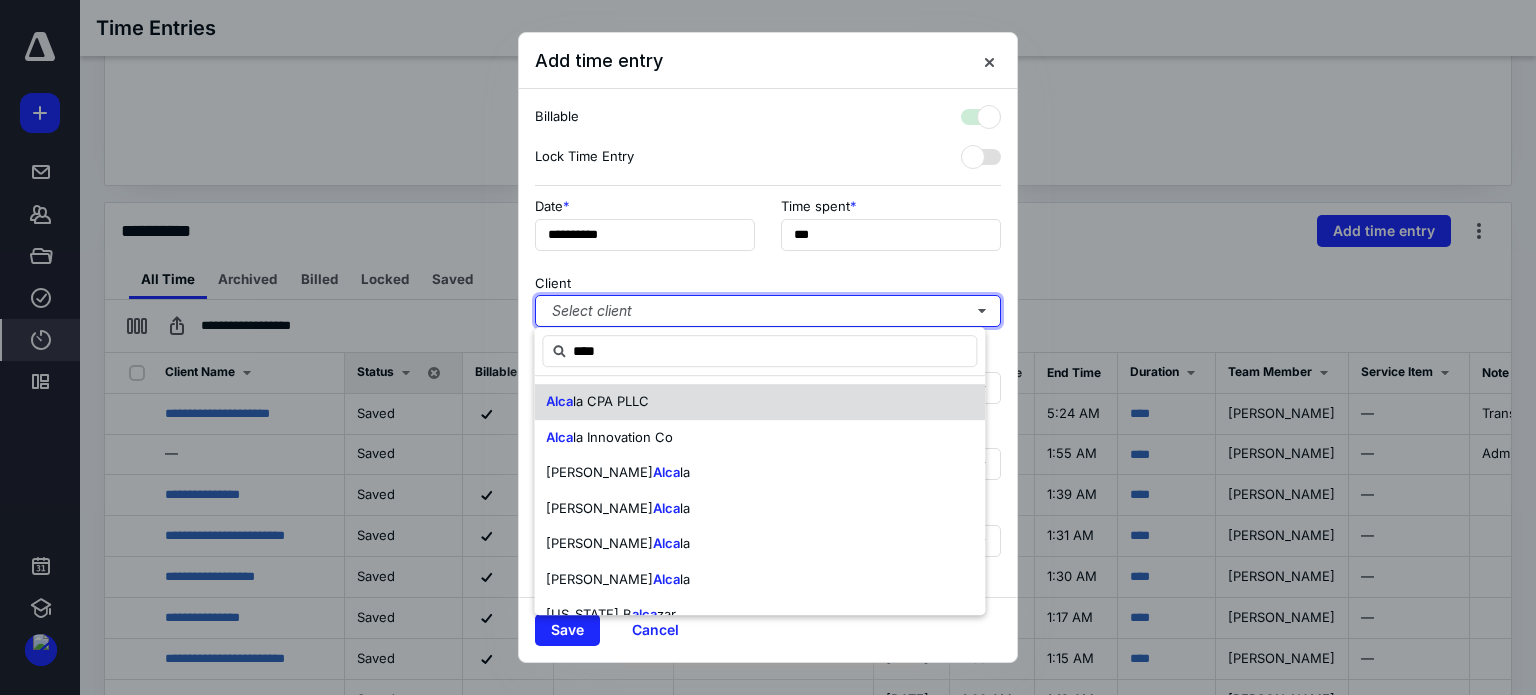 checkbox on "true" 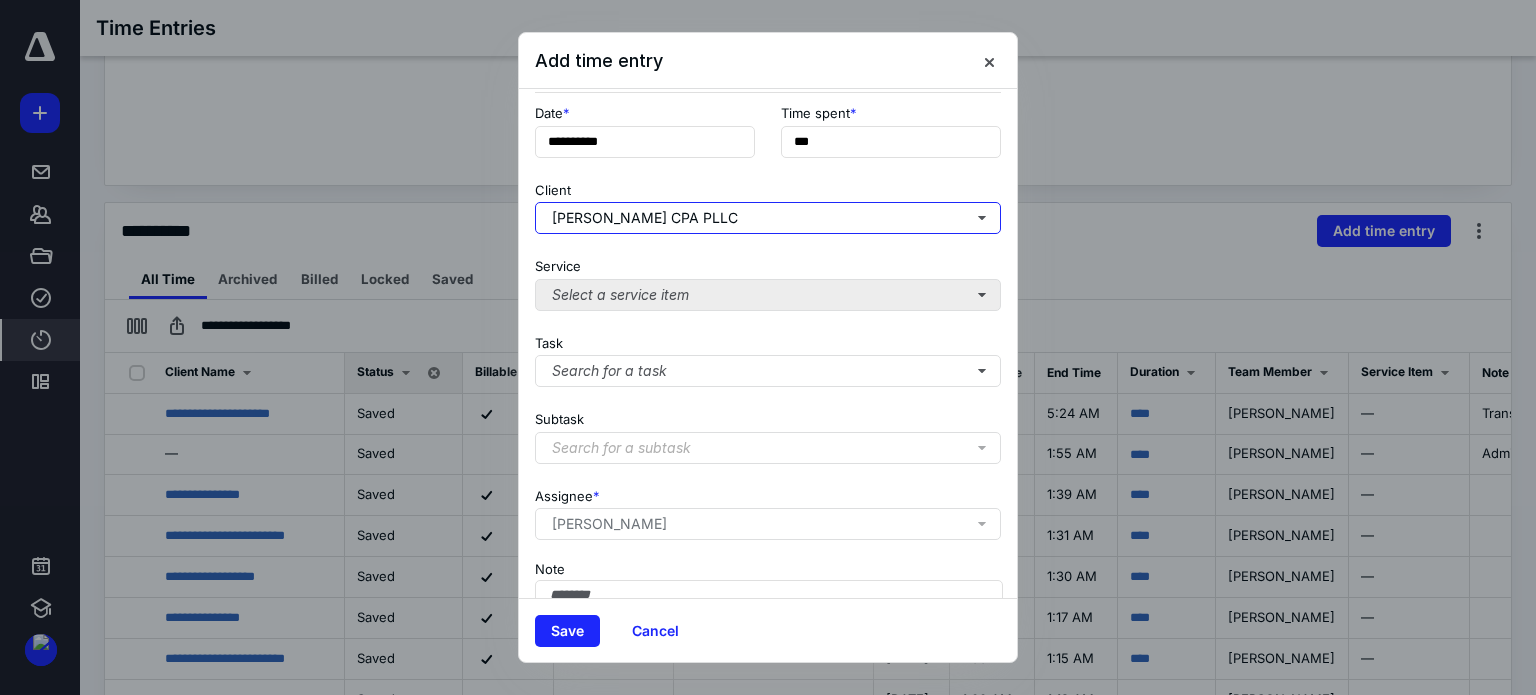 scroll, scrollTop: 100, scrollLeft: 0, axis: vertical 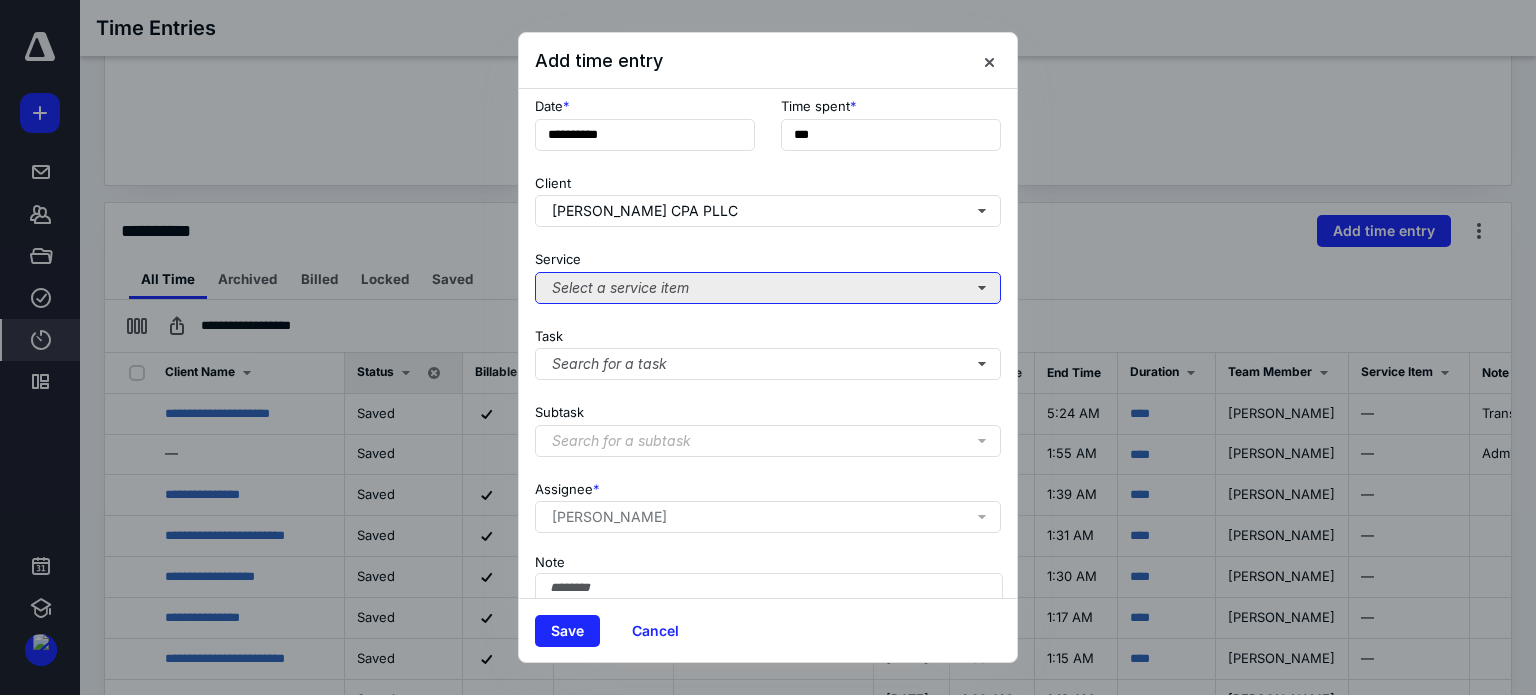 click on "Select a service item" at bounding box center (768, 288) 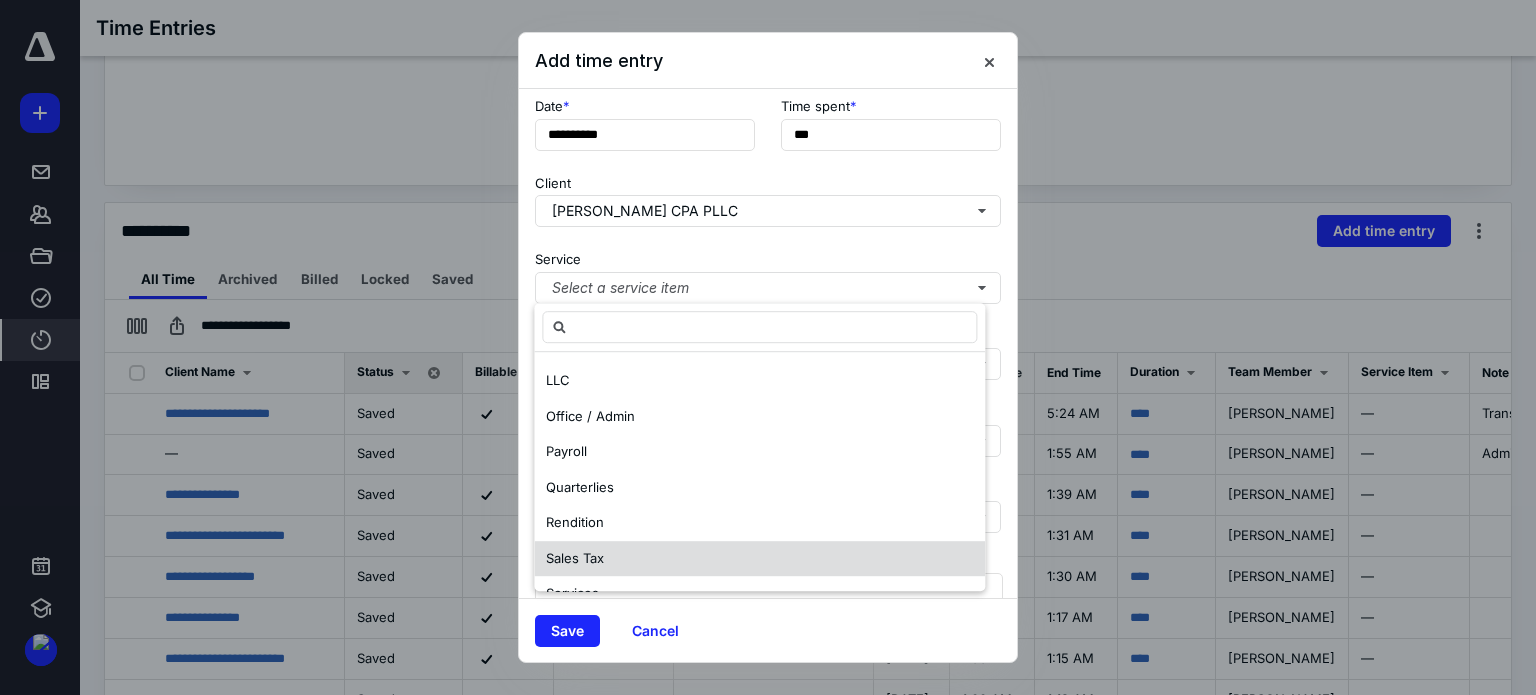 scroll, scrollTop: 706, scrollLeft: 0, axis: vertical 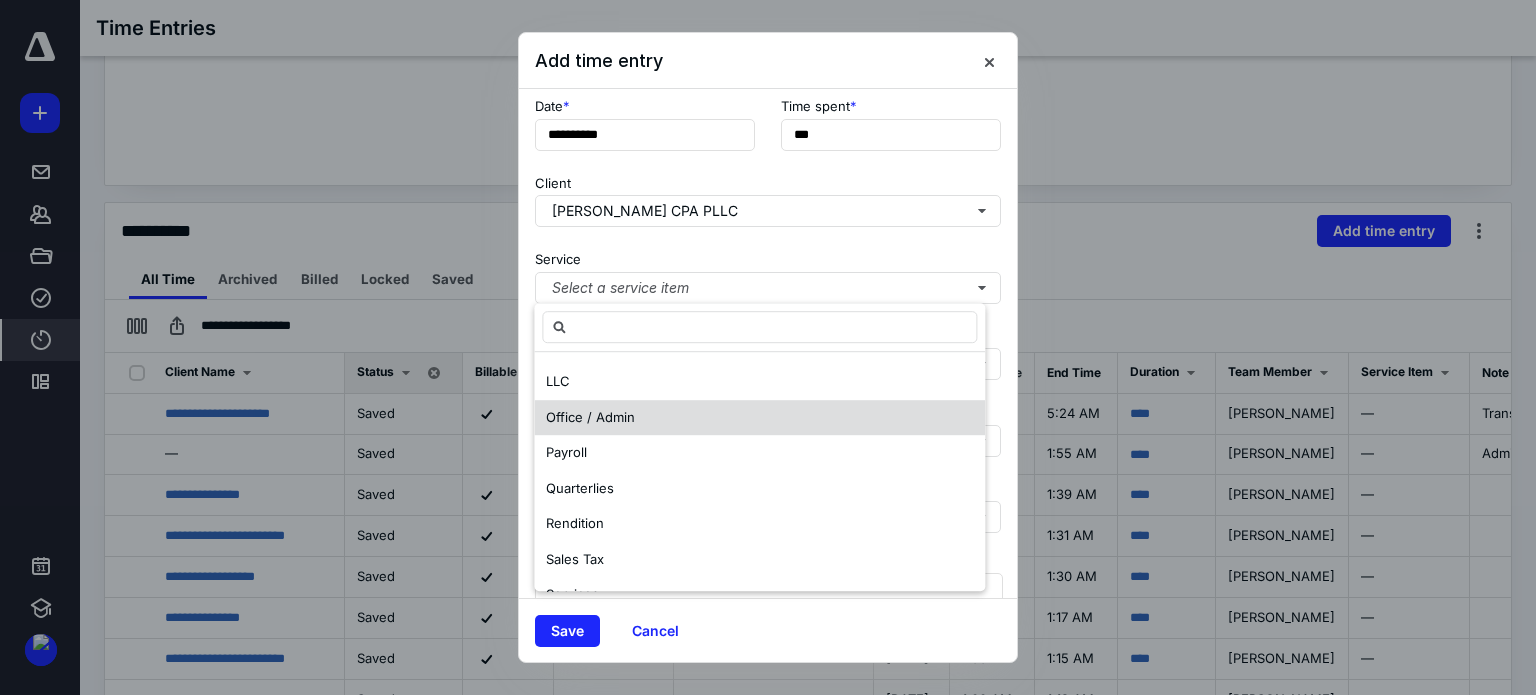 click on "Office / Admin" at bounding box center (590, 417) 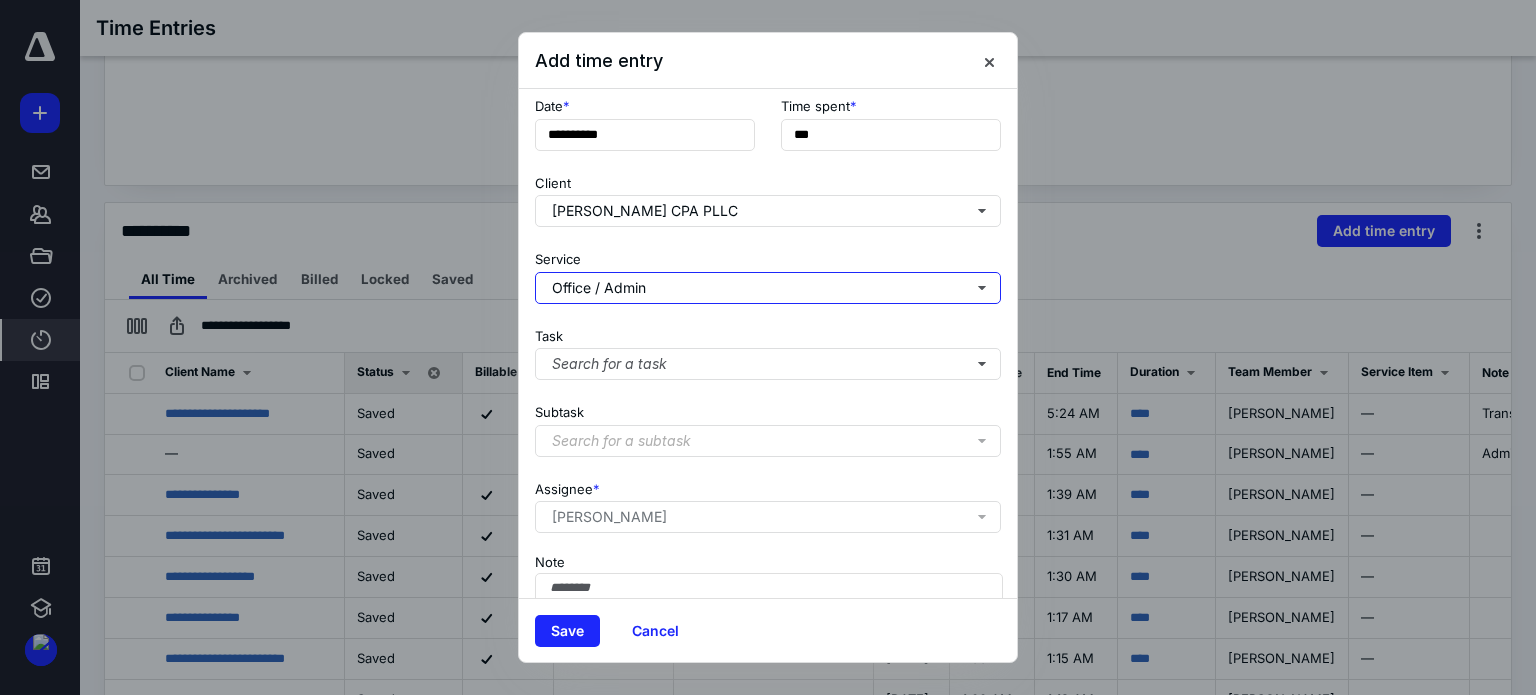 scroll, scrollTop: 0, scrollLeft: 0, axis: both 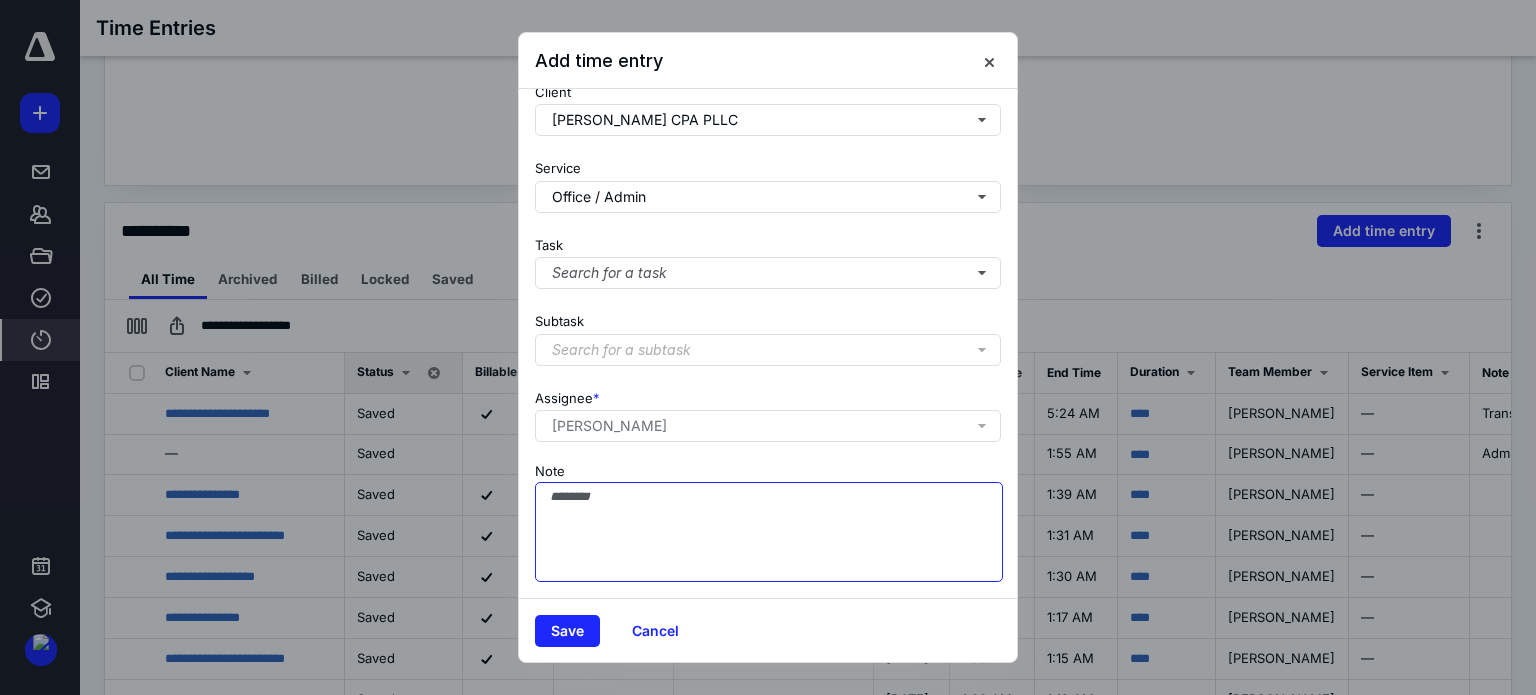 click on "Note" at bounding box center (769, 532) 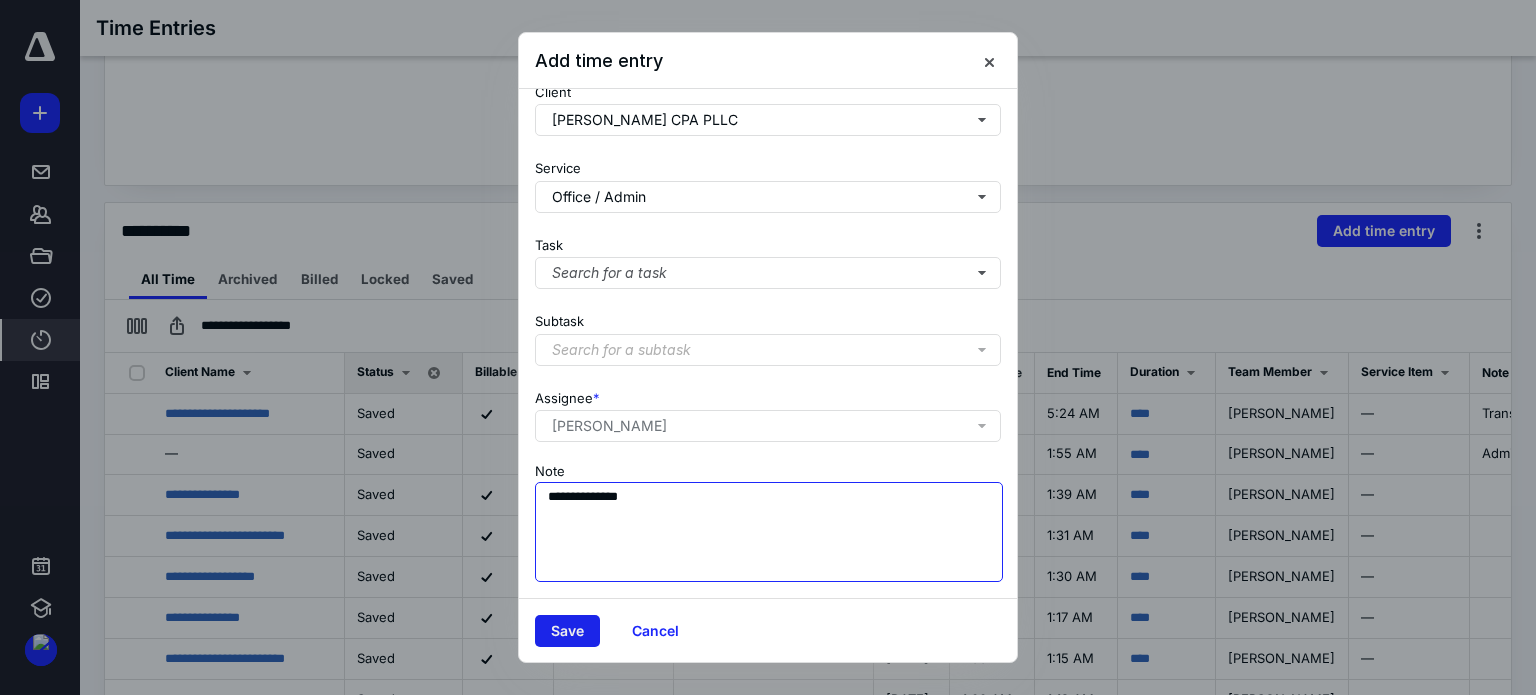 type on "**********" 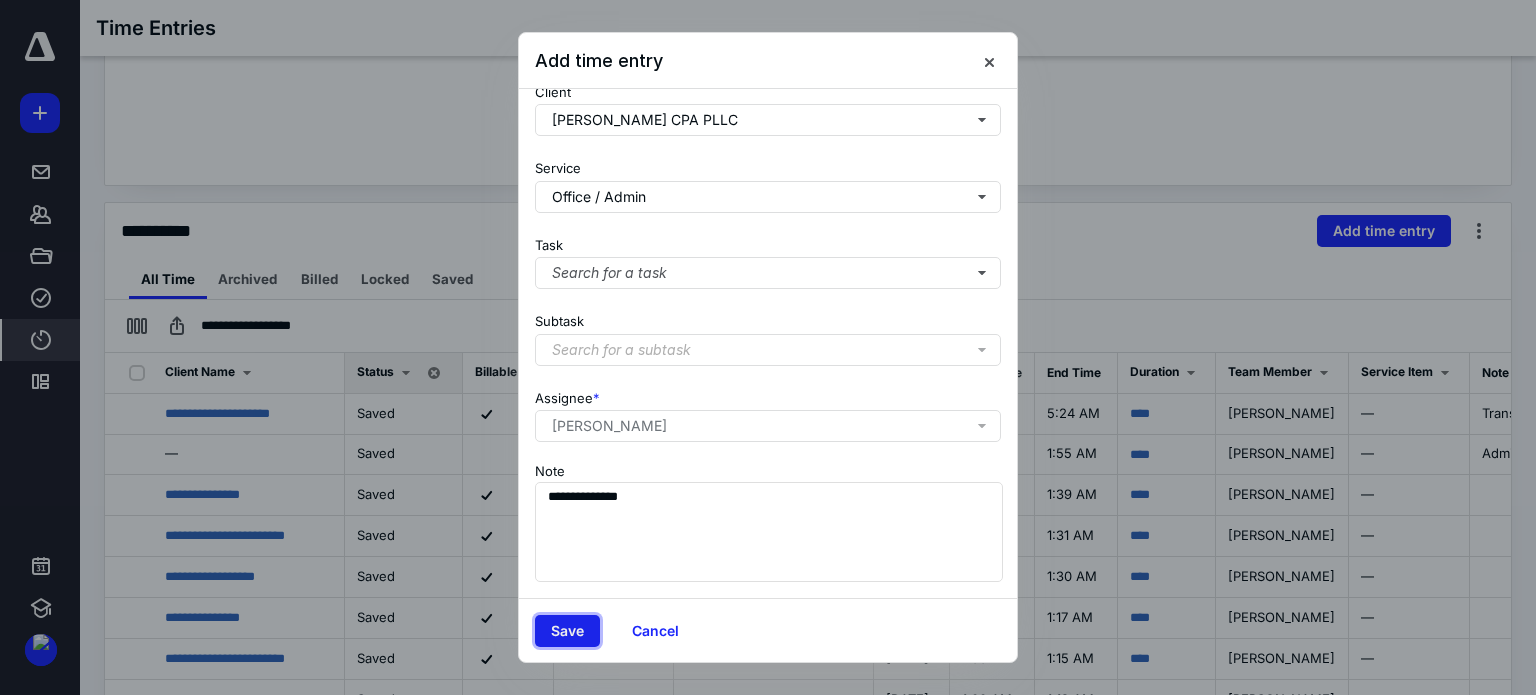 click on "Save" at bounding box center [567, 631] 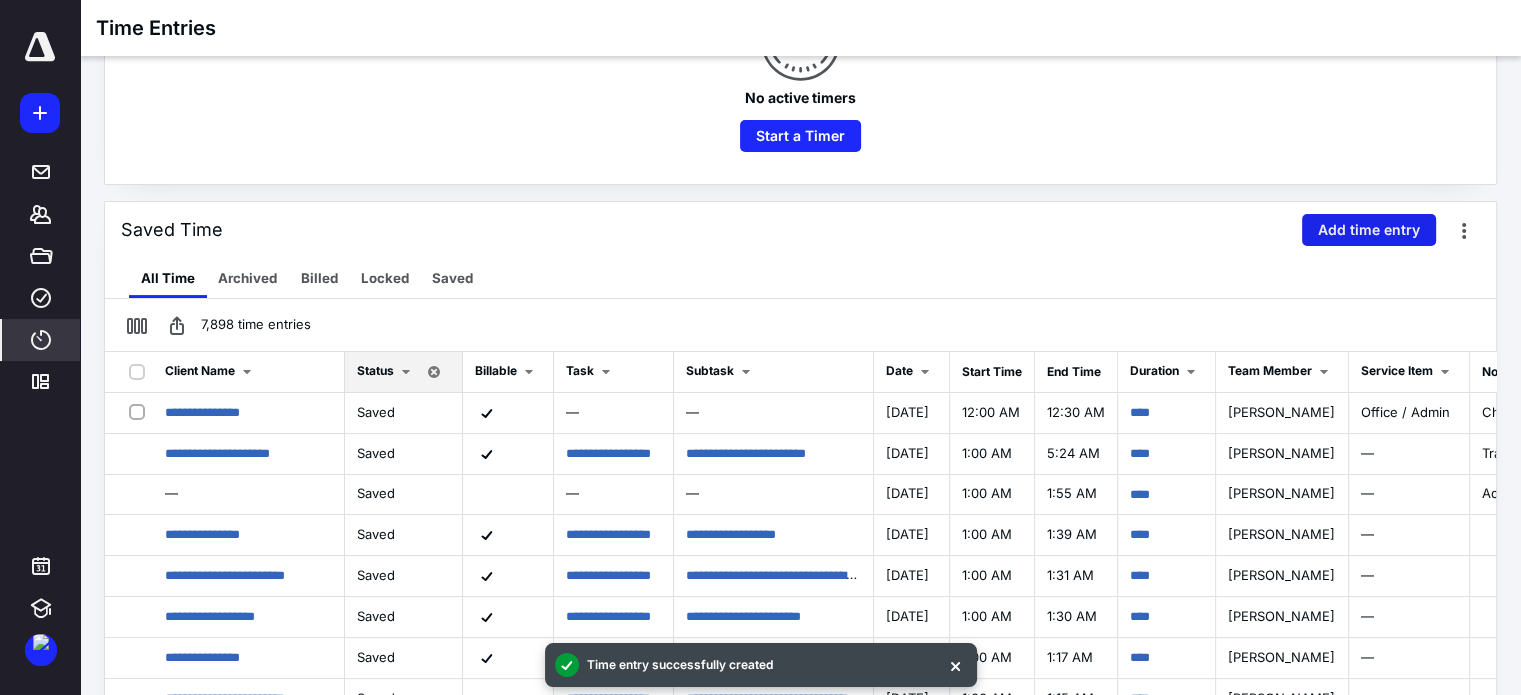 click on "Add time entry" at bounding box center (1369, 230) 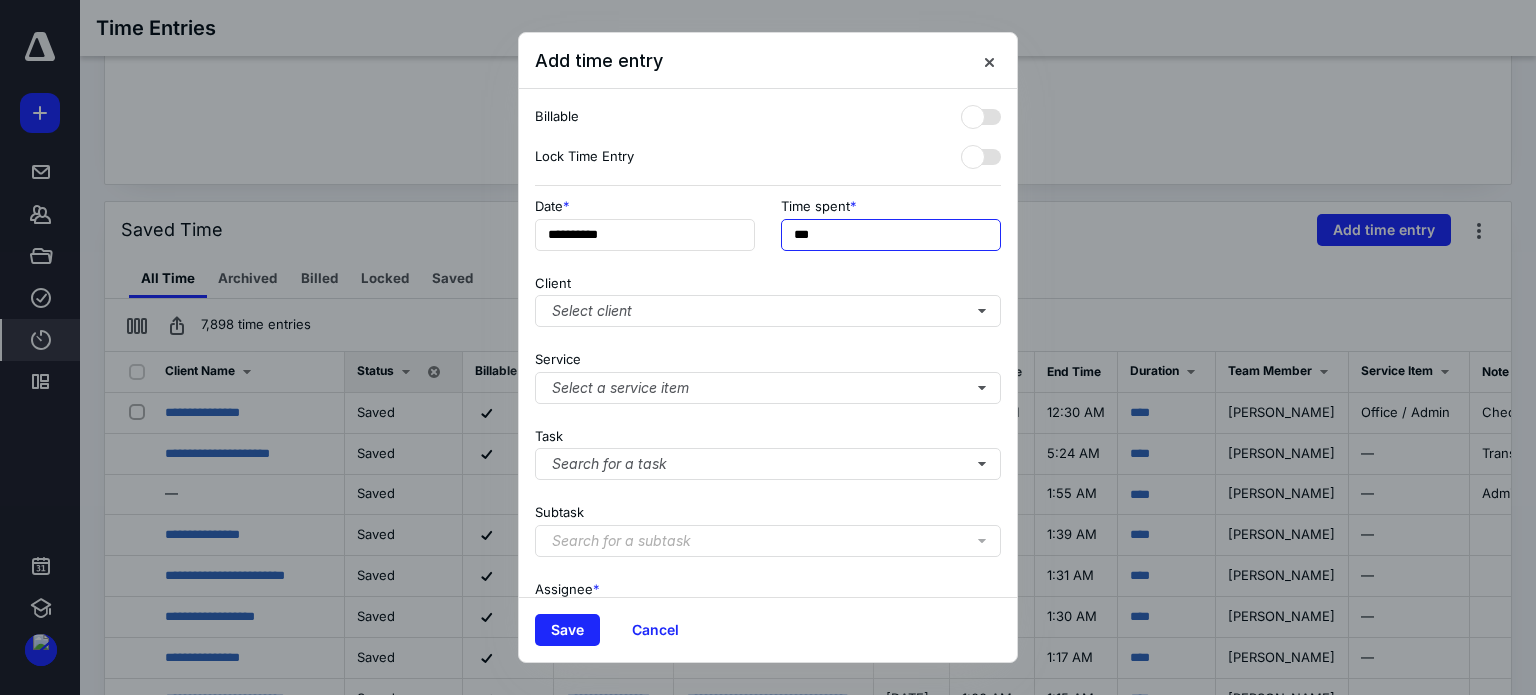 click on "***" at bounding box center [891, 235] 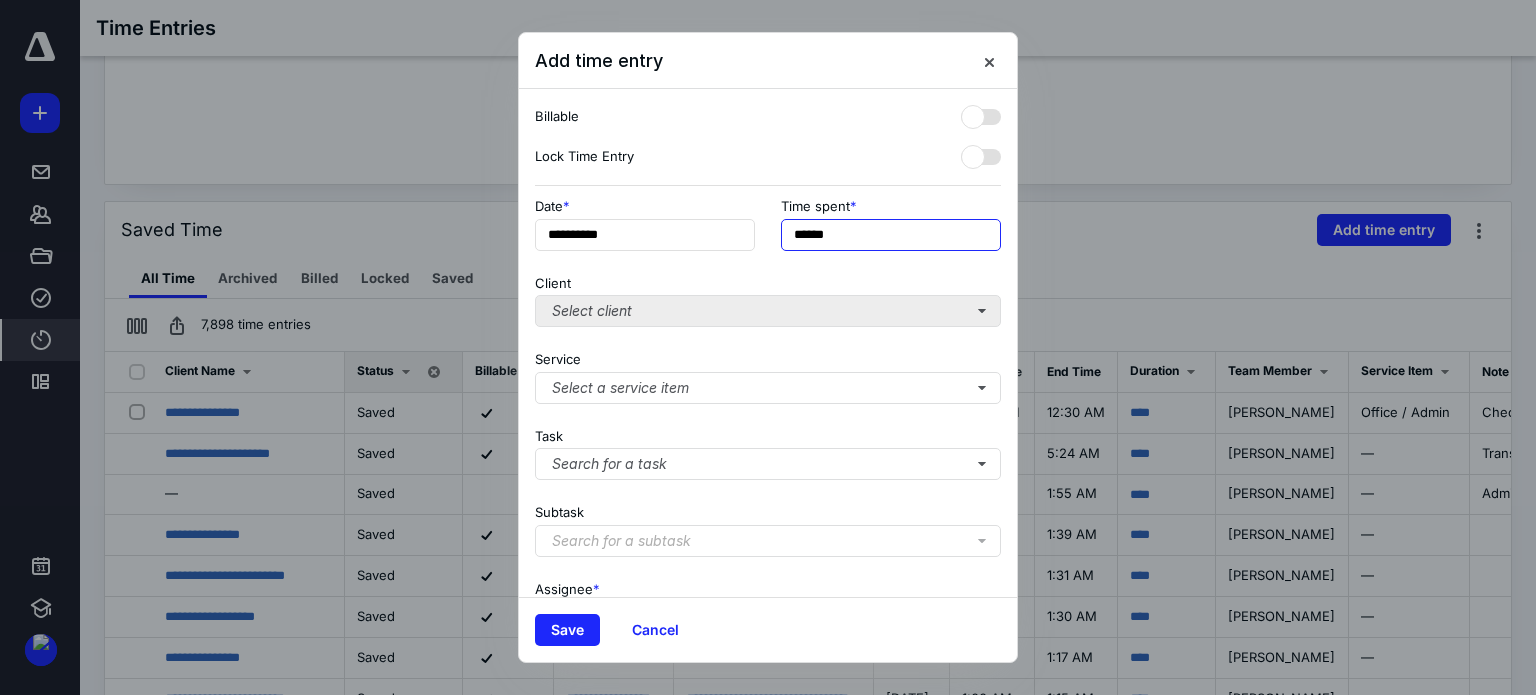 type on "******" 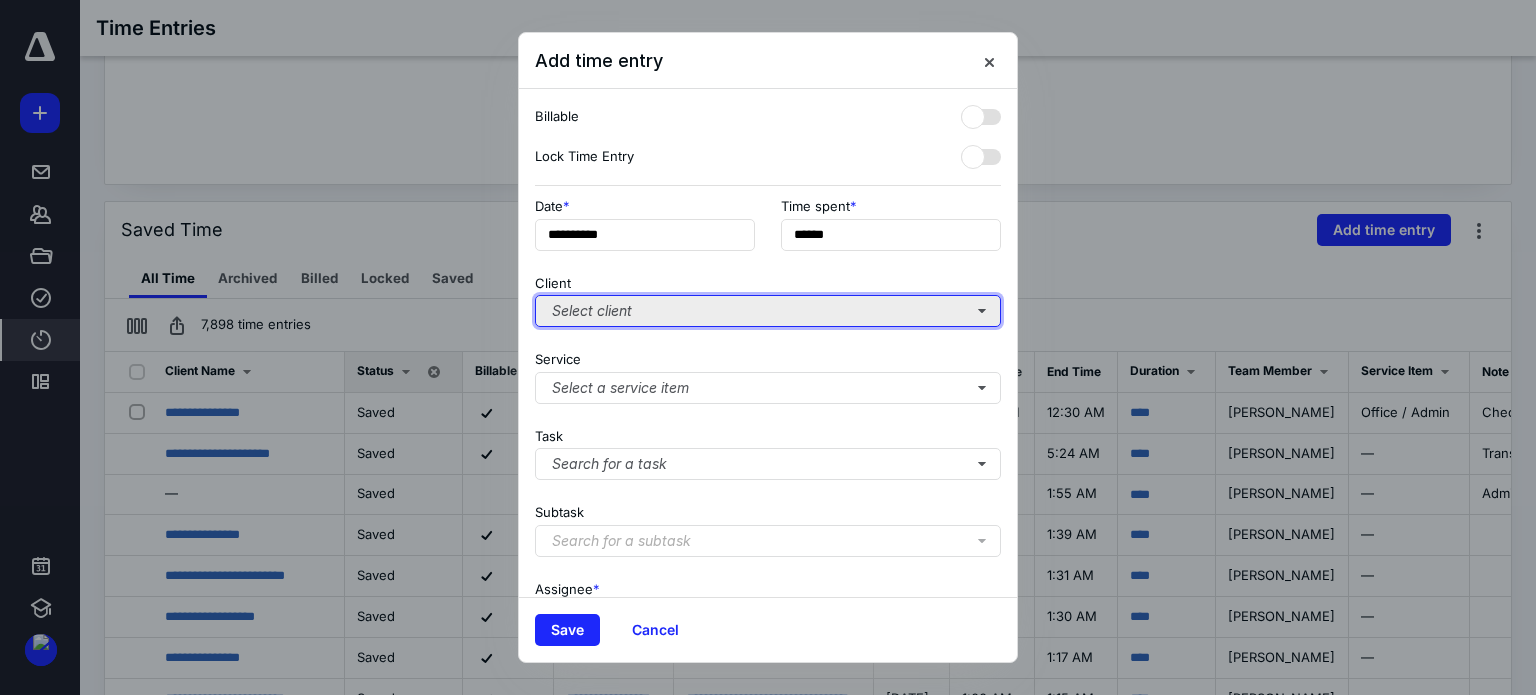 click on "Select client" at bounding box center (768, 311) 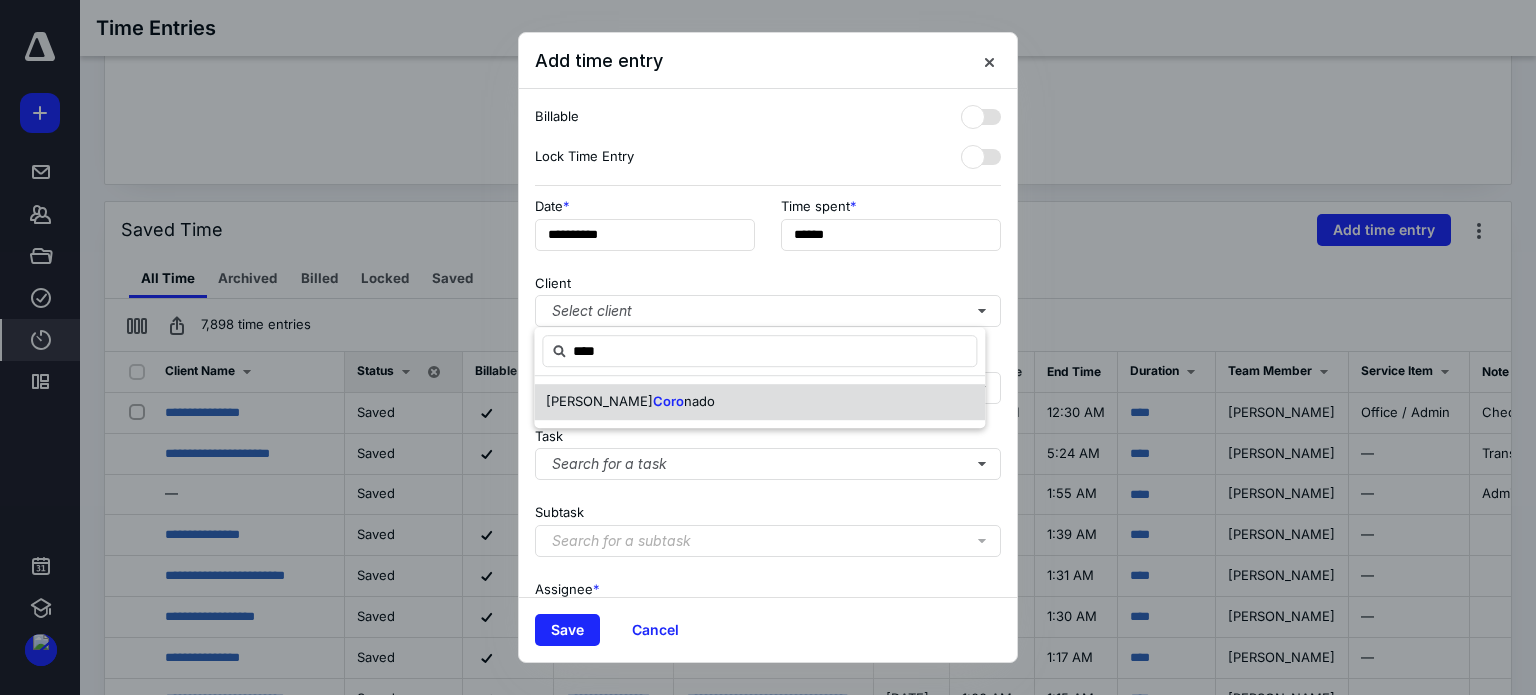 click on "nado" at bounding box center (699, 401) 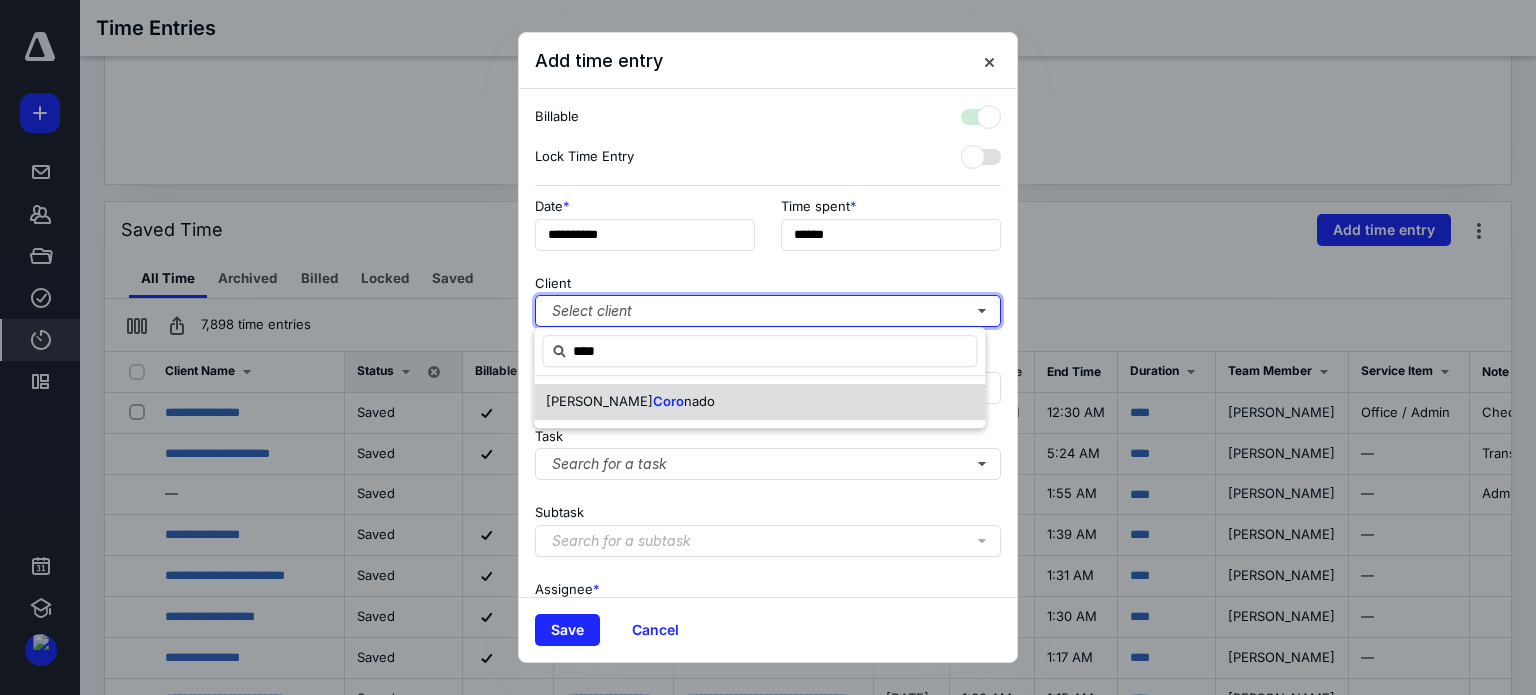 checkbox on "true" 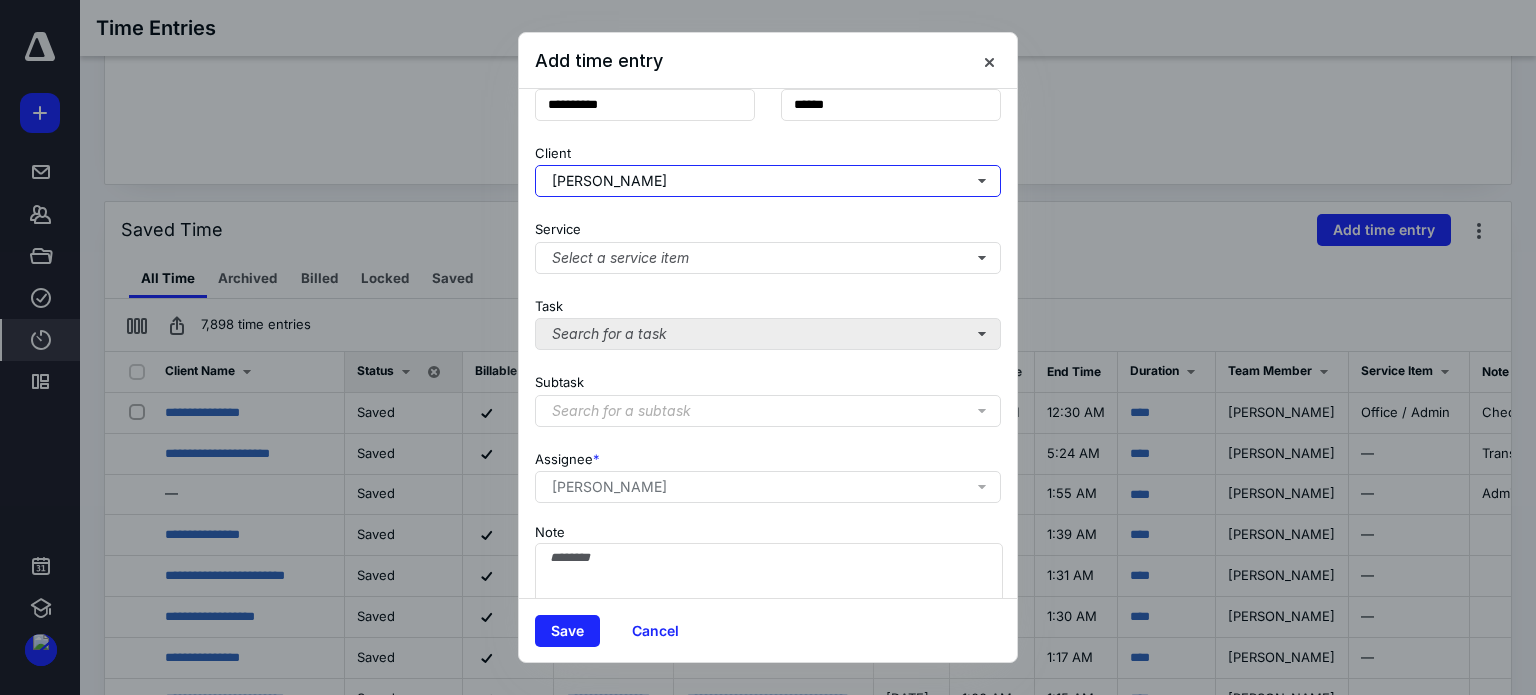scroll, scrollTop: 200, scrollLeft: 0, axis: vertical 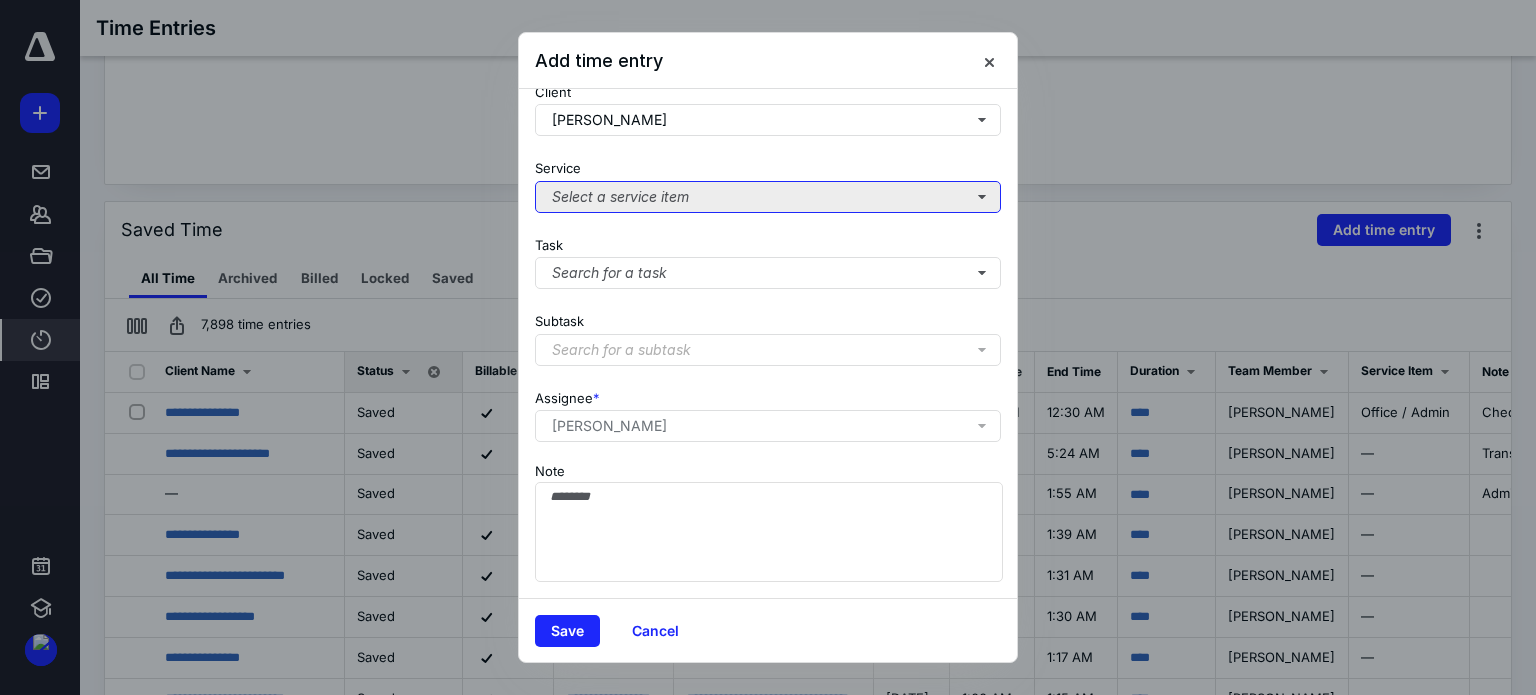 click on "Select a service item" at bounding box center (768, 197) 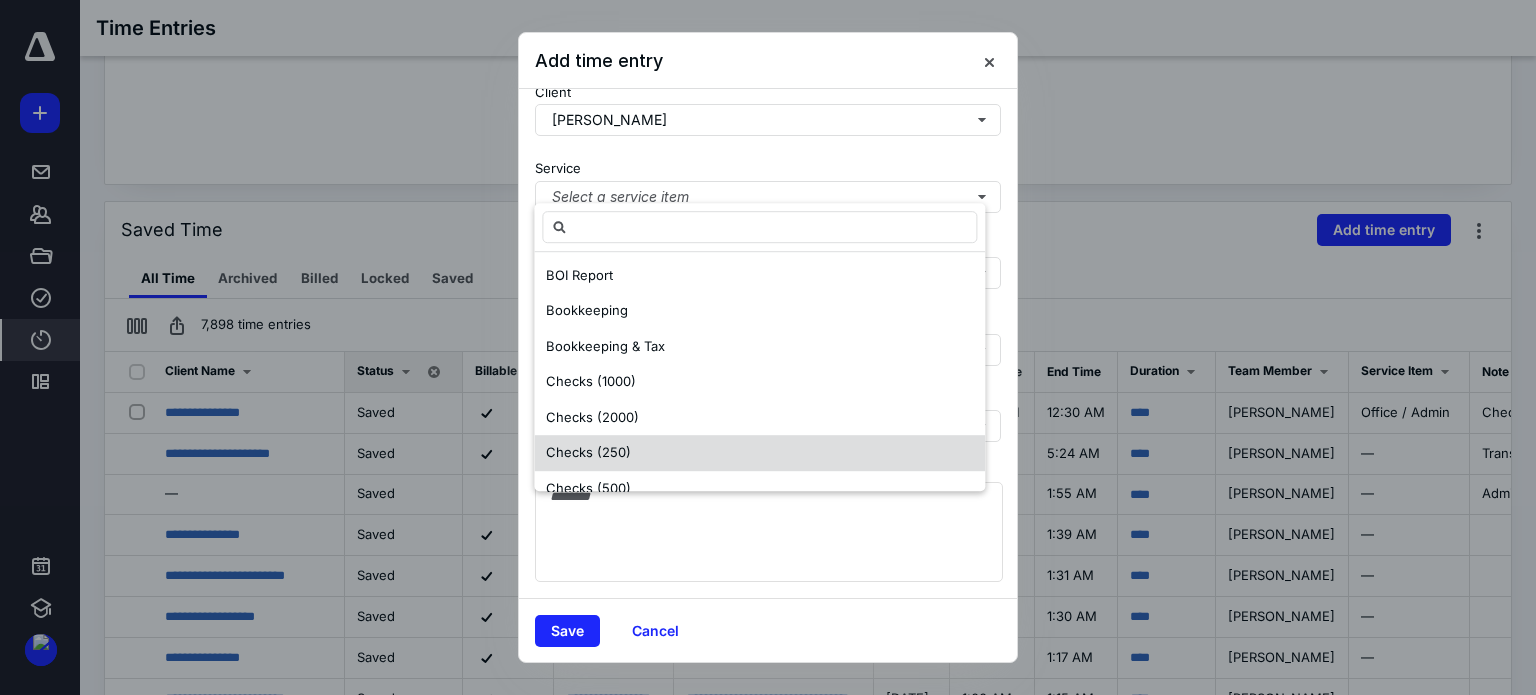 scroll, scrollTop: 300, scrollLeft: 0, axis: vertical 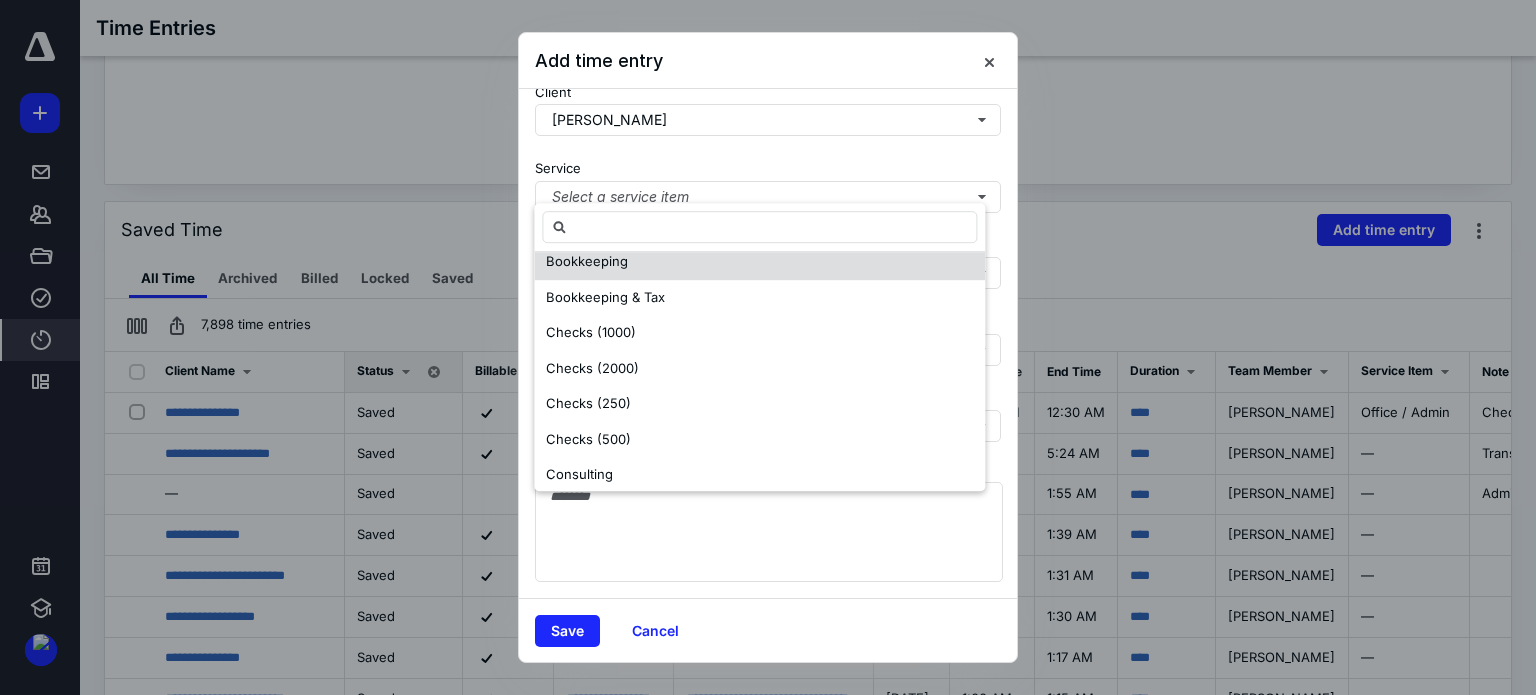 click on "Bookkeeping" at bounding box center (587, 261) 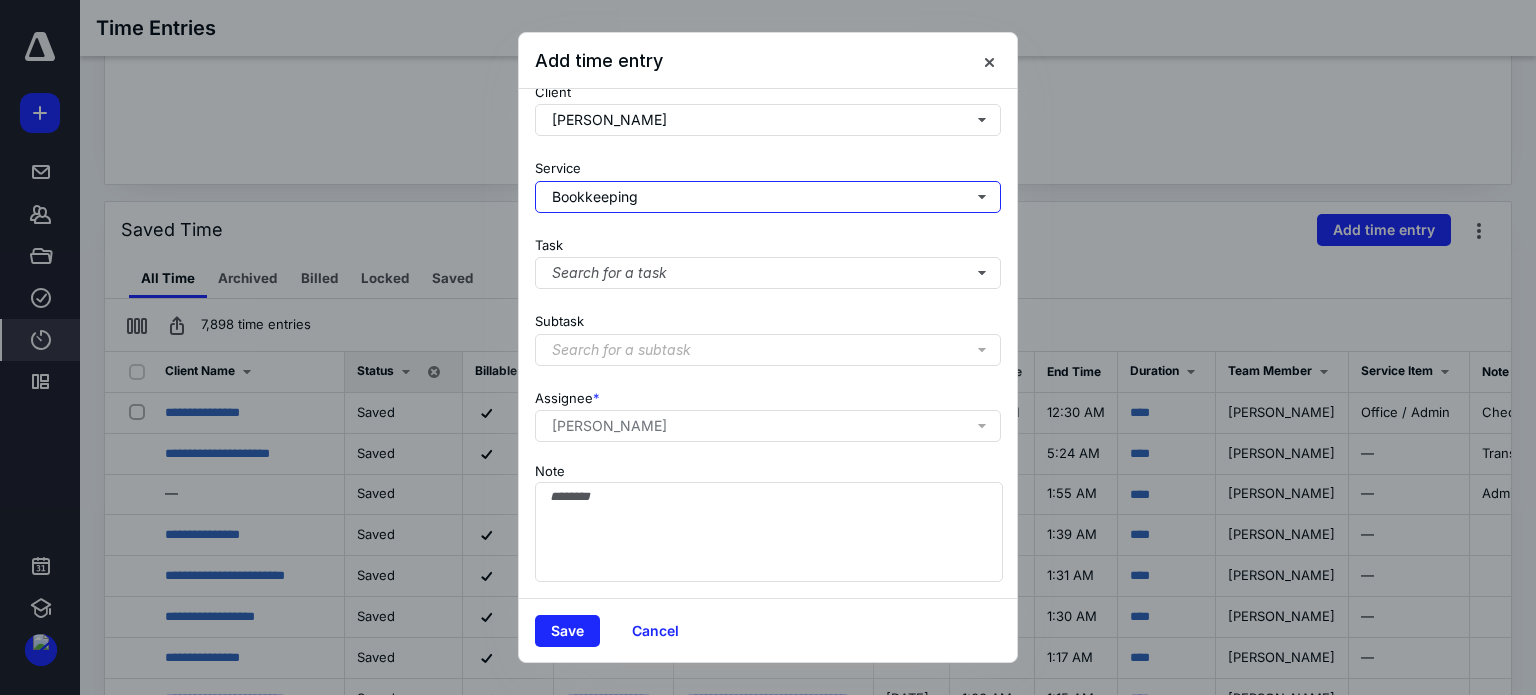 scroll, scrollTop: 0, scrollLeft: 0, axis: both 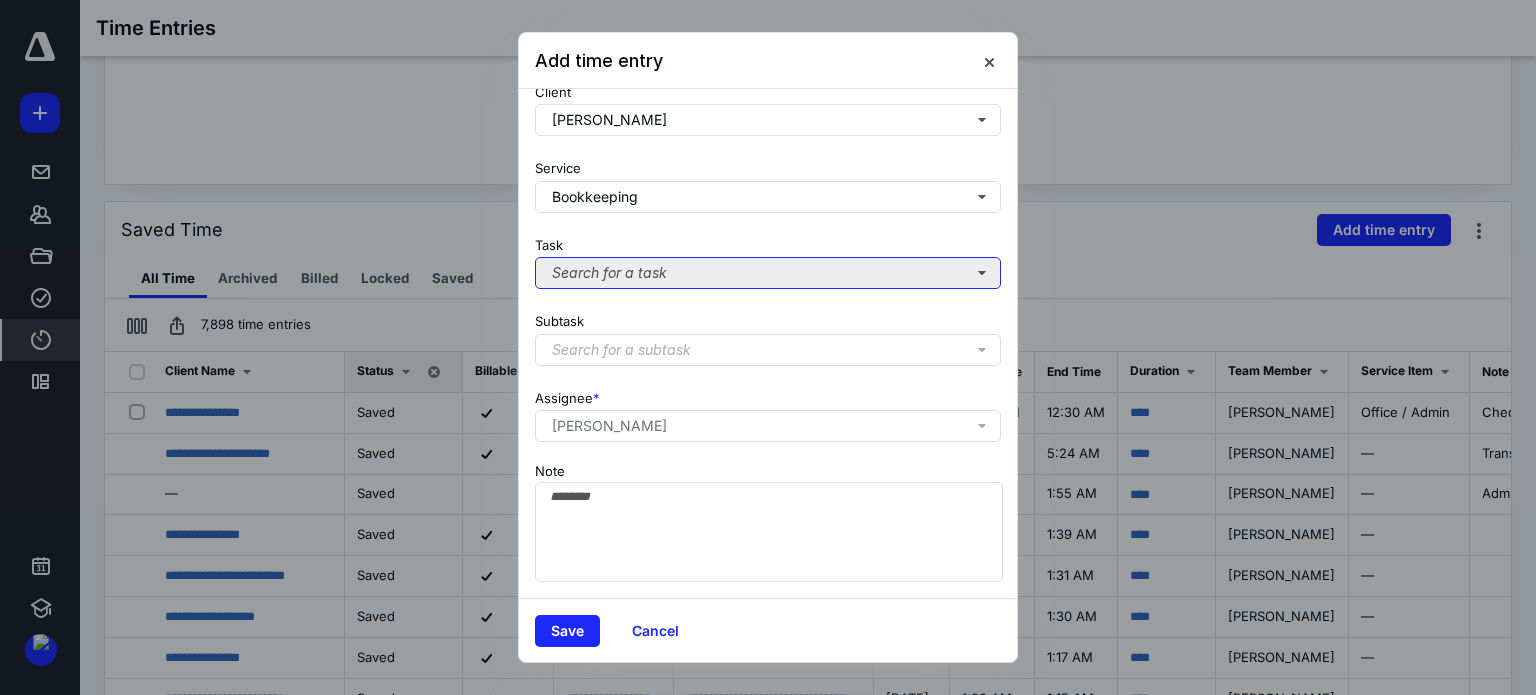 click on "Search for a task" at bounding box center (768, 273) 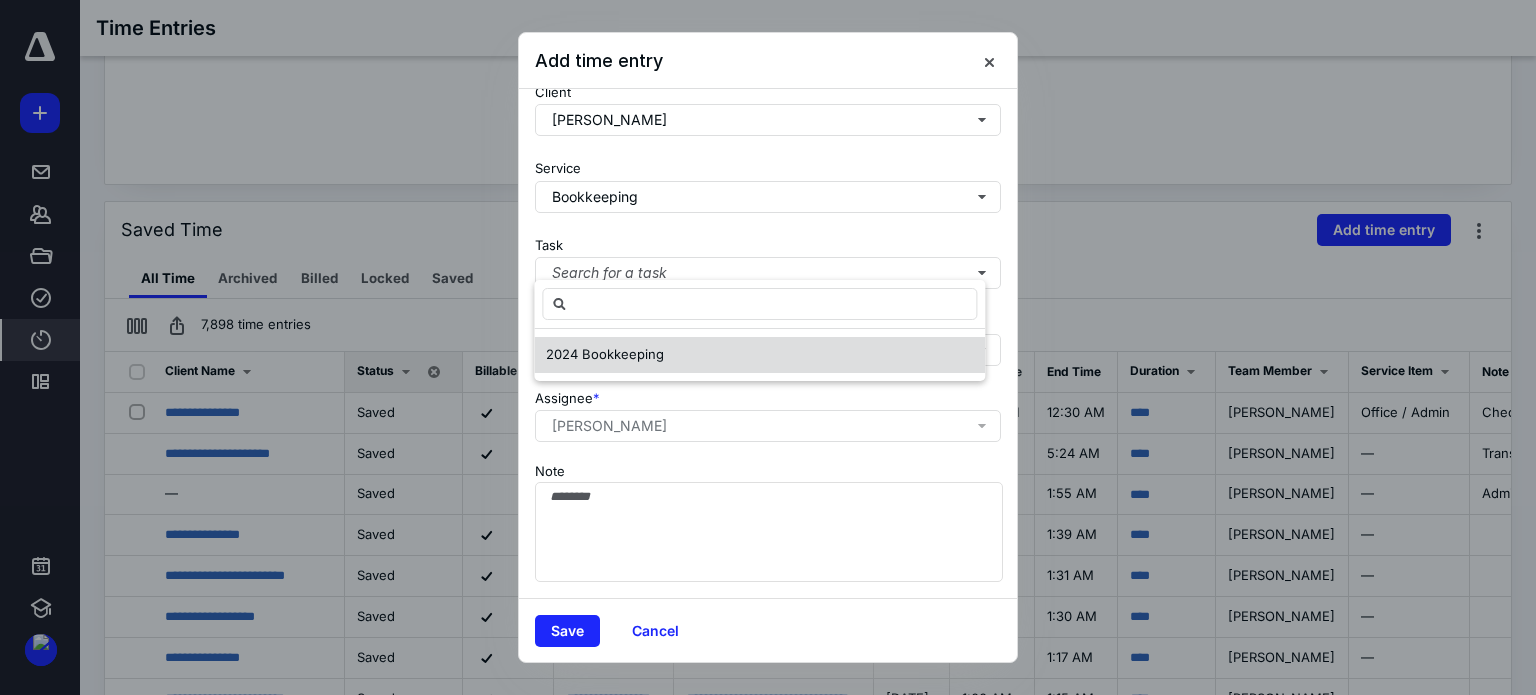 click on "2024 Bookkeeping" at bounding box center (605, 354) 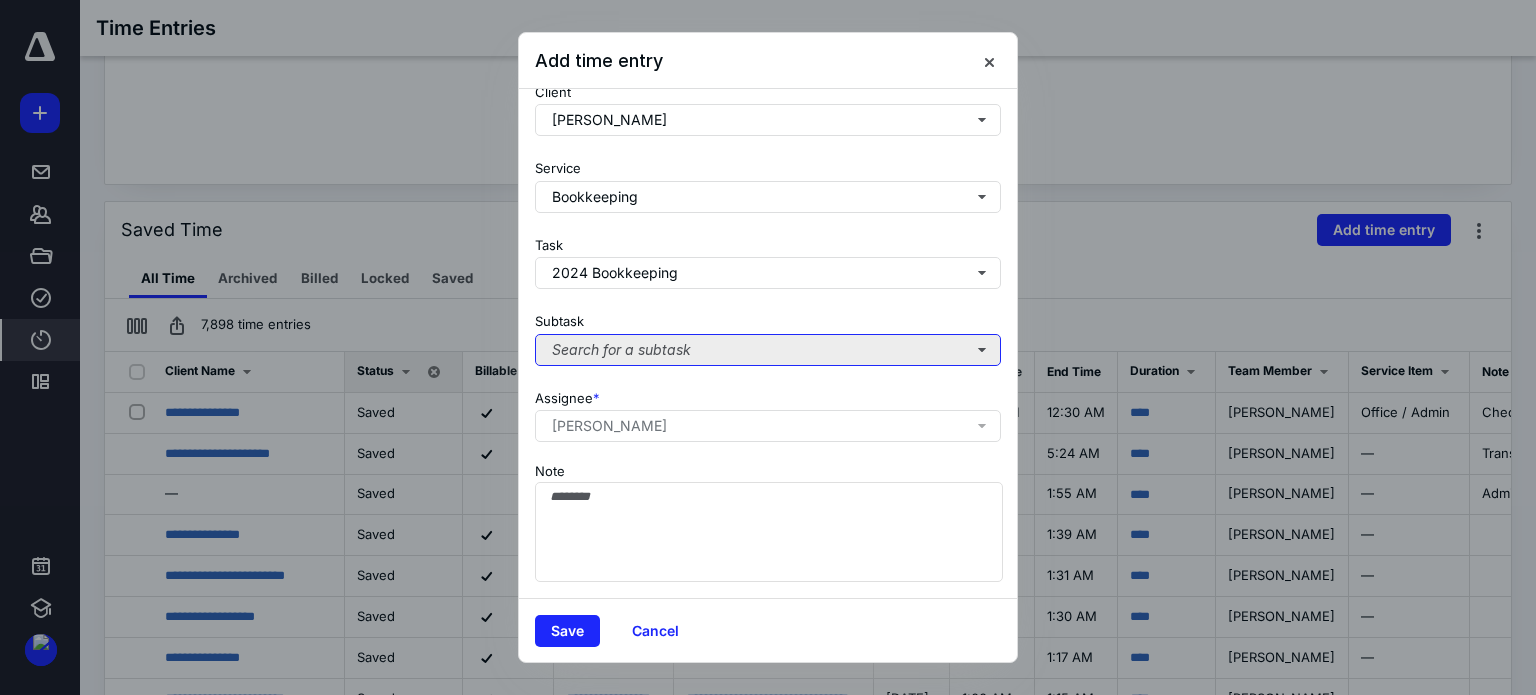 click on "Search for a subtask" at bounding box center (768, 350) 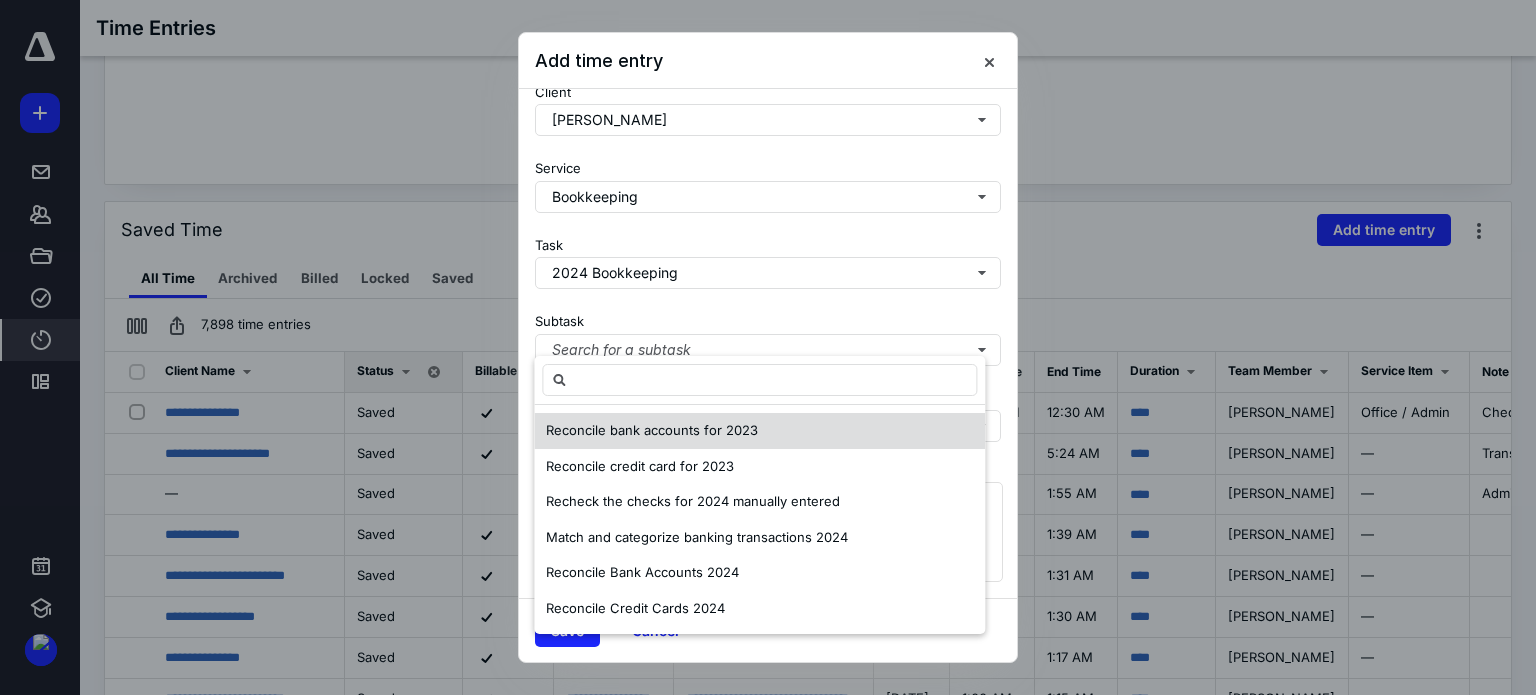click on "Reconcile bank accounts for 2023" at bounding box center (652, 430) 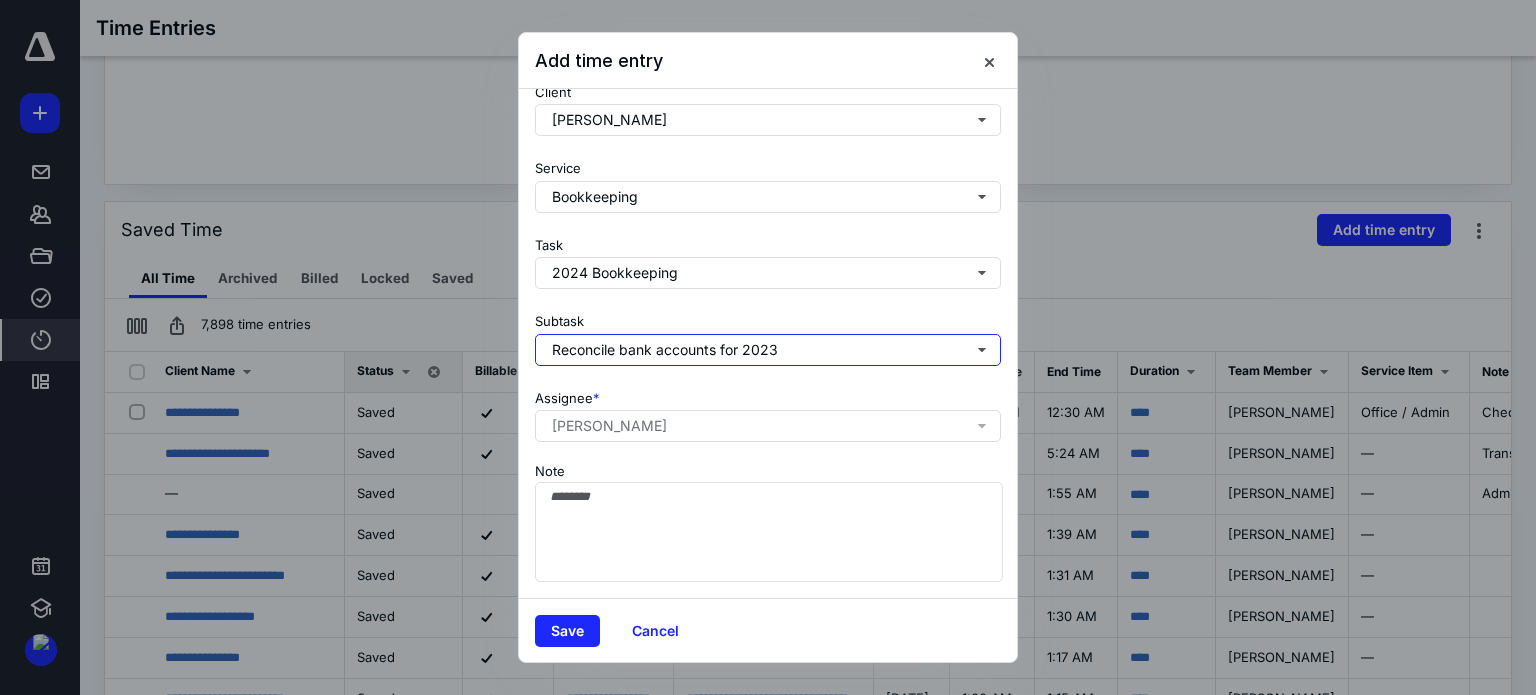 scroll, scrollTop: 205, scrollLeft: 0, axis: vertical 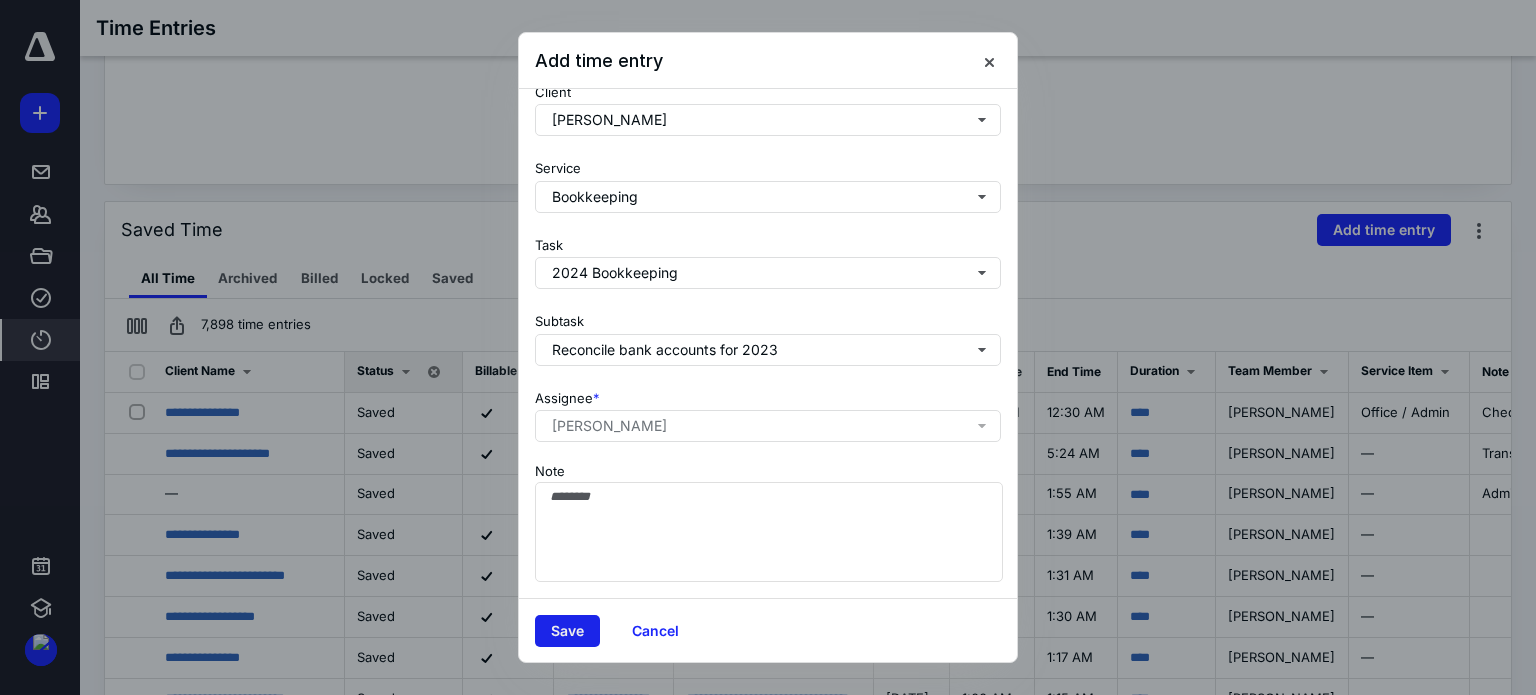 click on "Save" at bounding box center [567, 631] 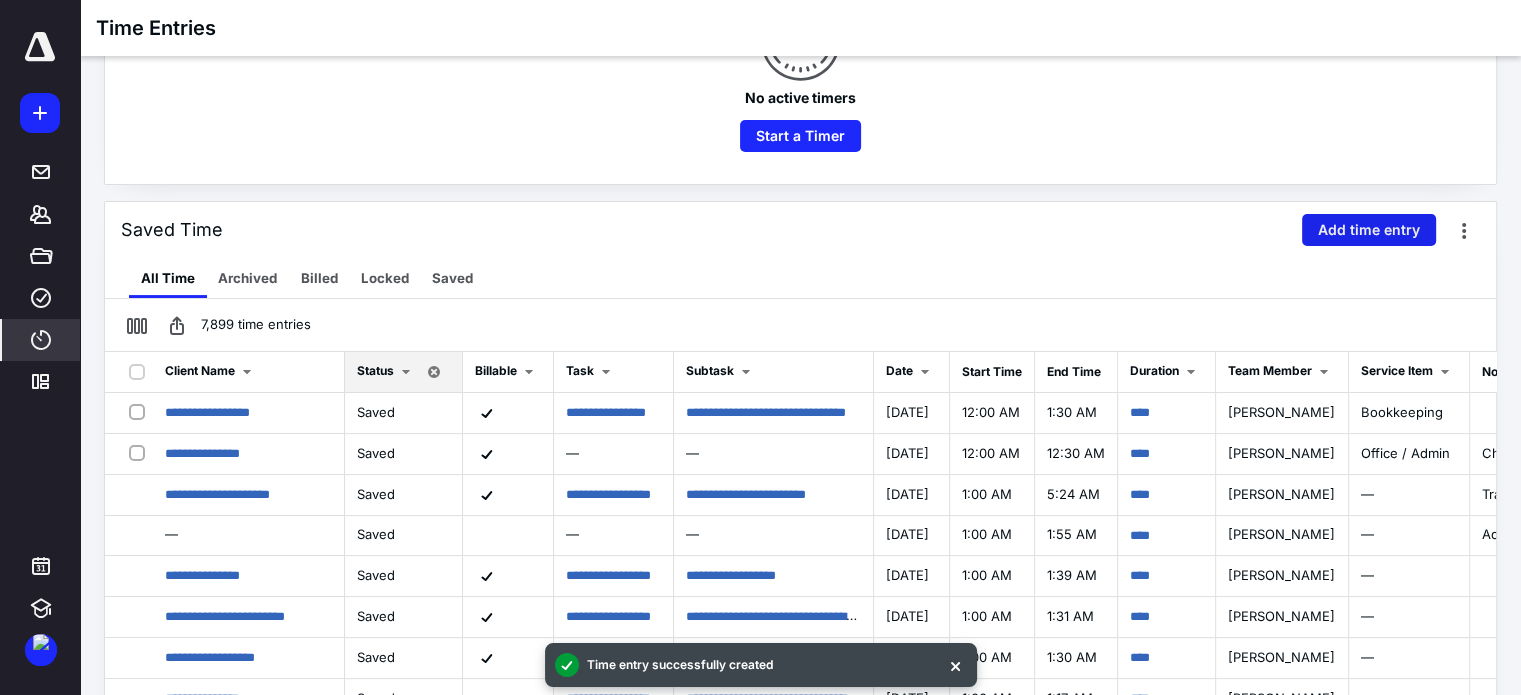 click on "Add time entry" at bounding box center [1369, 230] 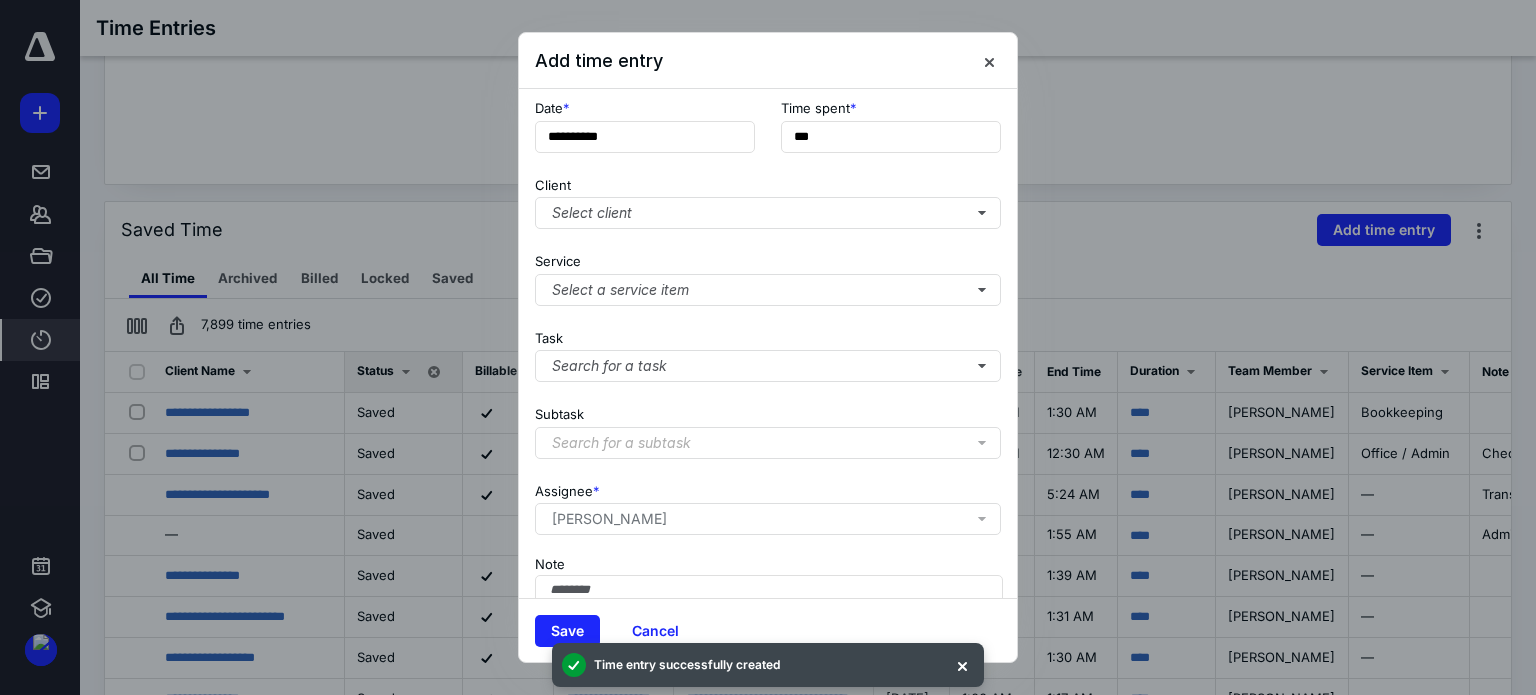 scroll, scrollTop: 100, scrollLeft: 0, axis: vertical 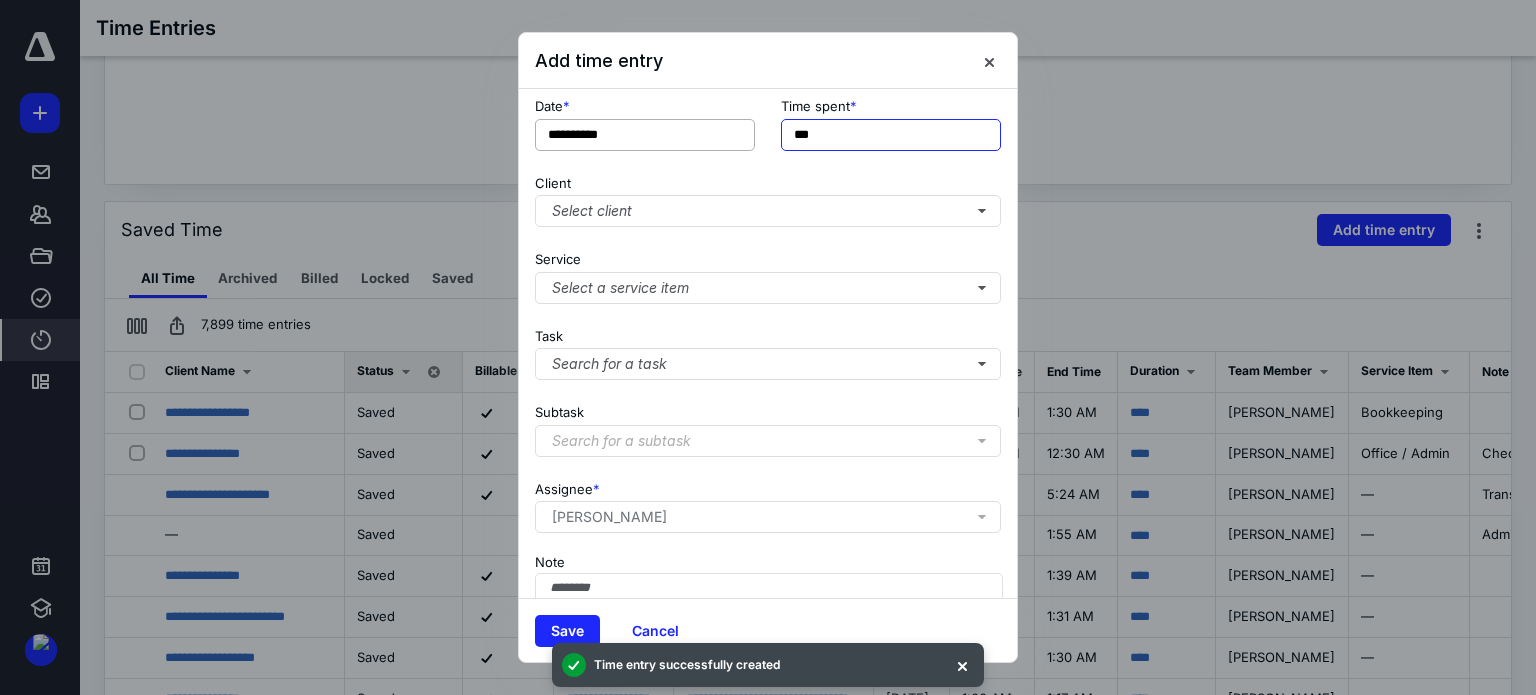 drag, startPoint x: 825, startPoint y: 134, endPoint x: 637, endPoint y: 140, distance: 188.09572 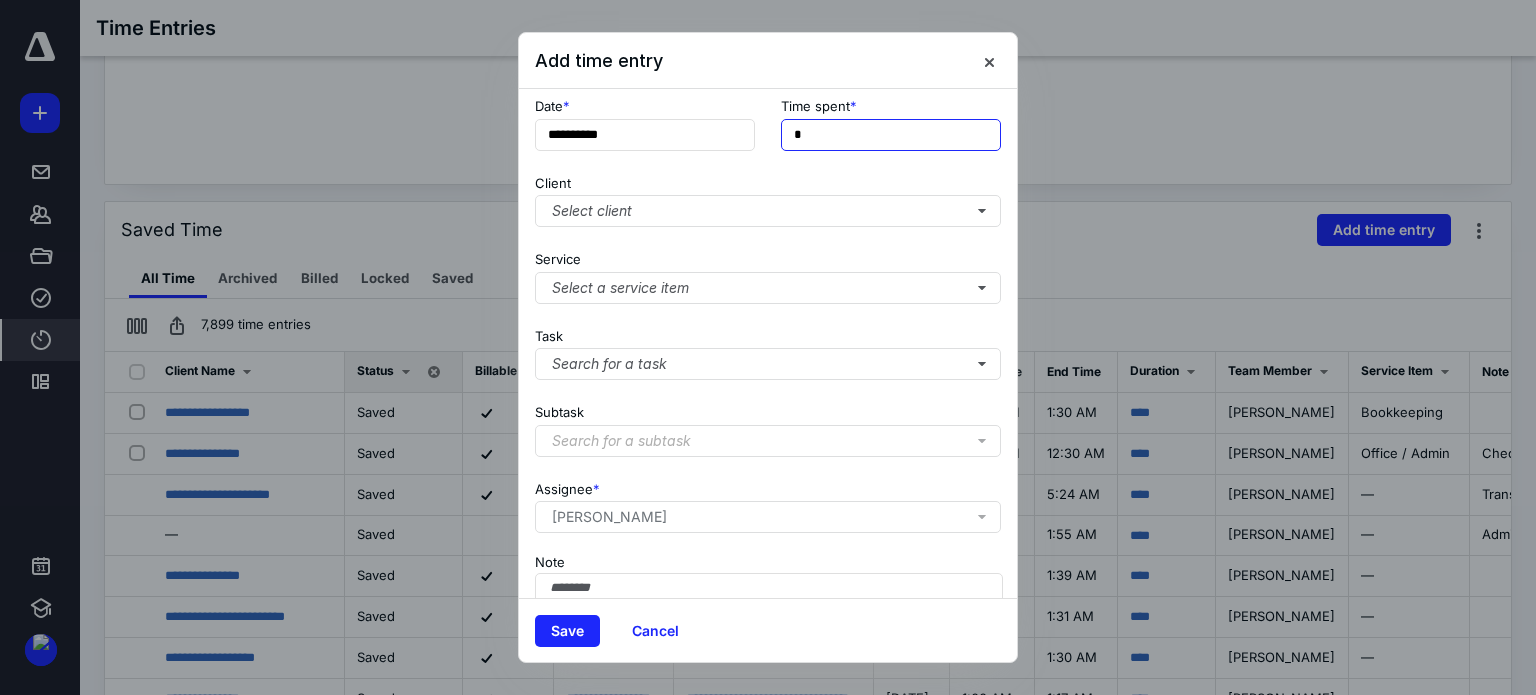 type on "**" 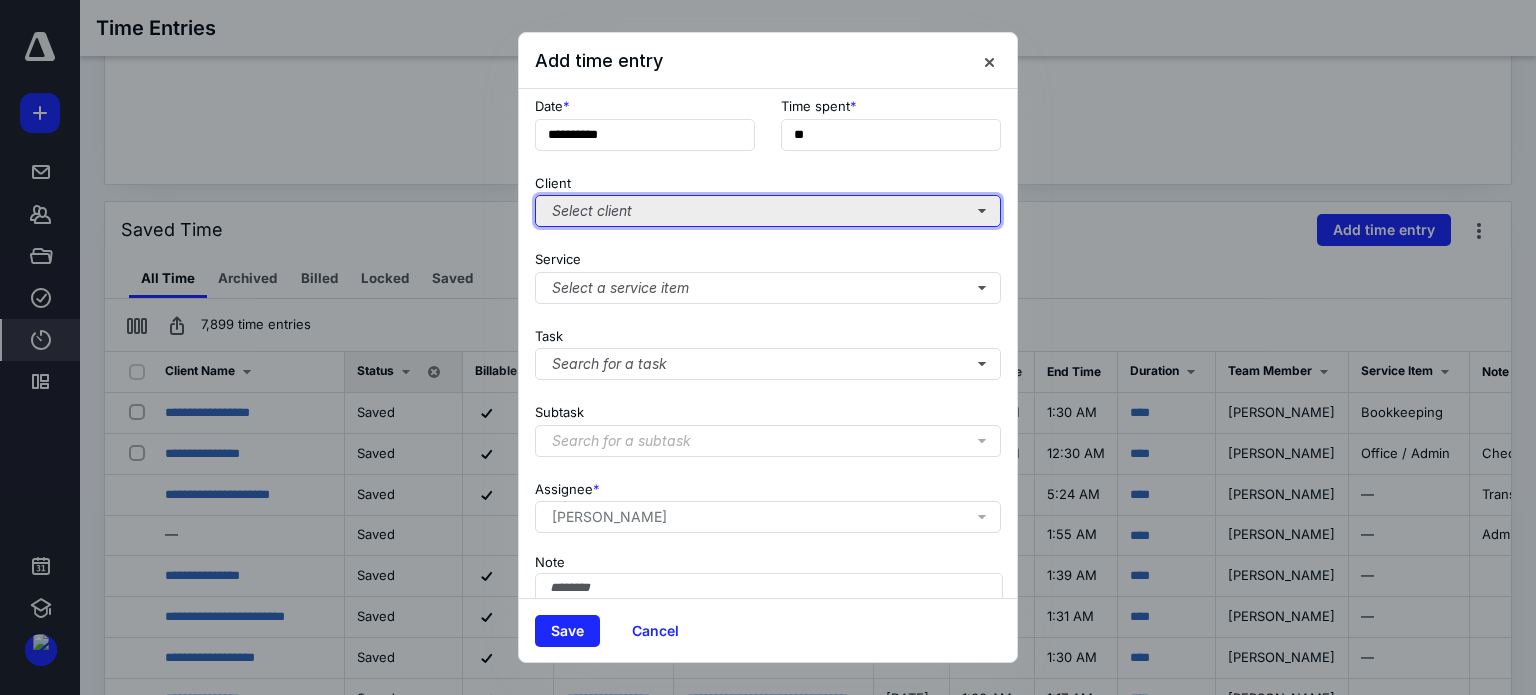 click on "Select client" at bounding box center [768, 211] 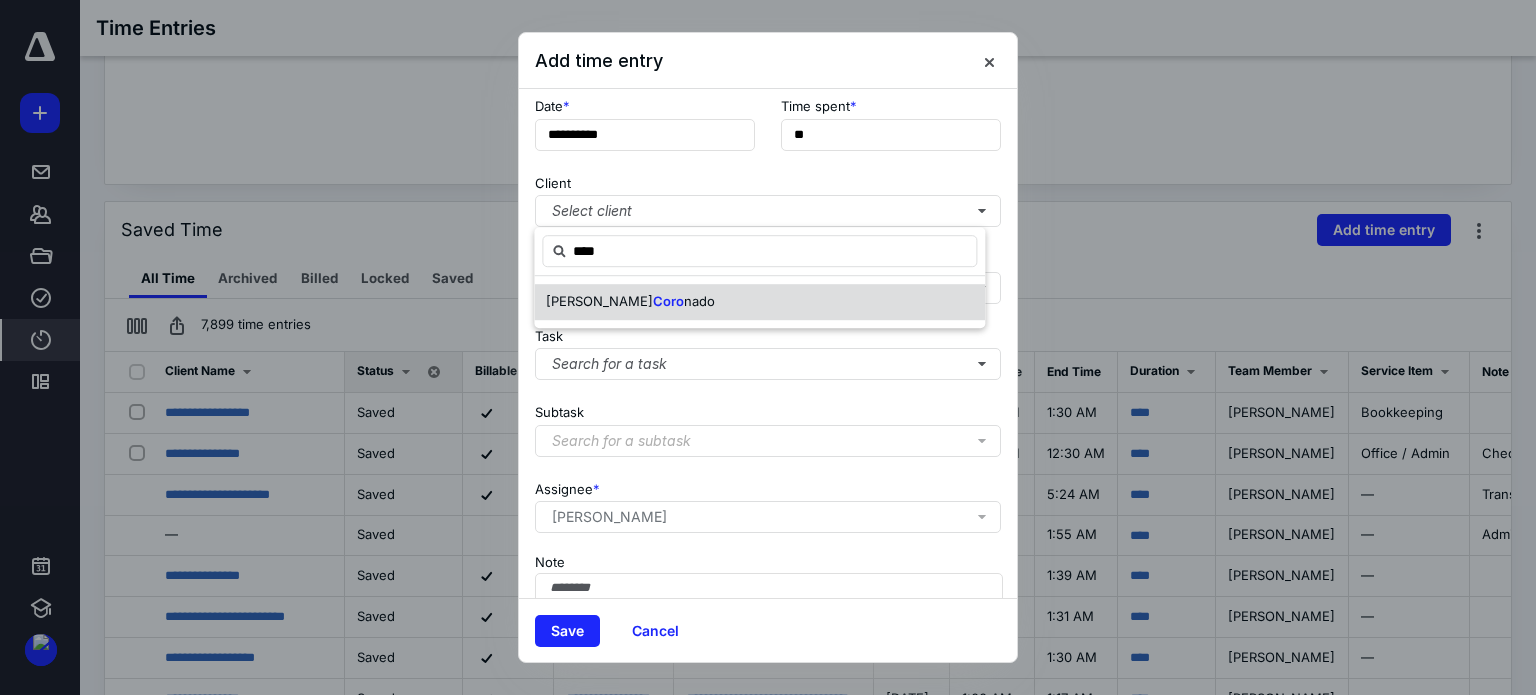 click on "[PERSON_NAME] nado" at bounding box center [759, 302] 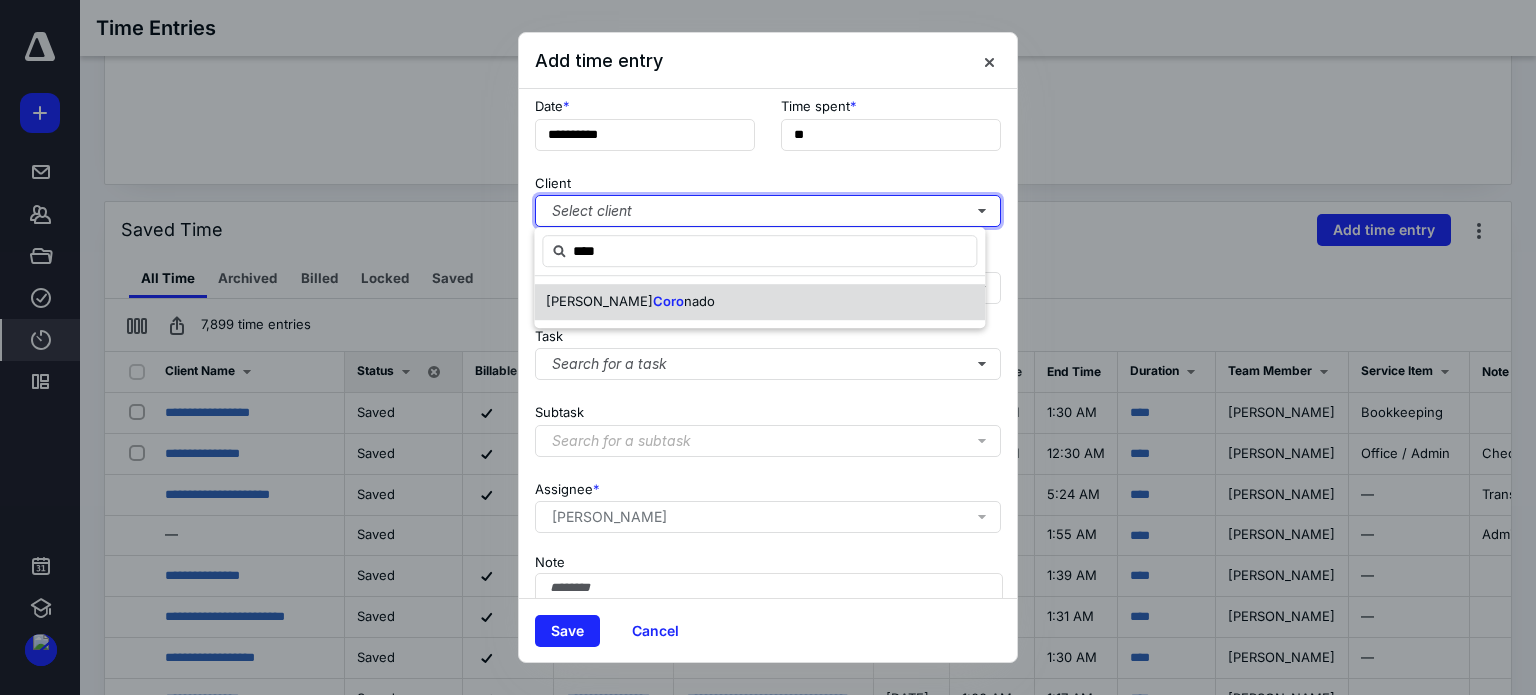 checkbox on "true" 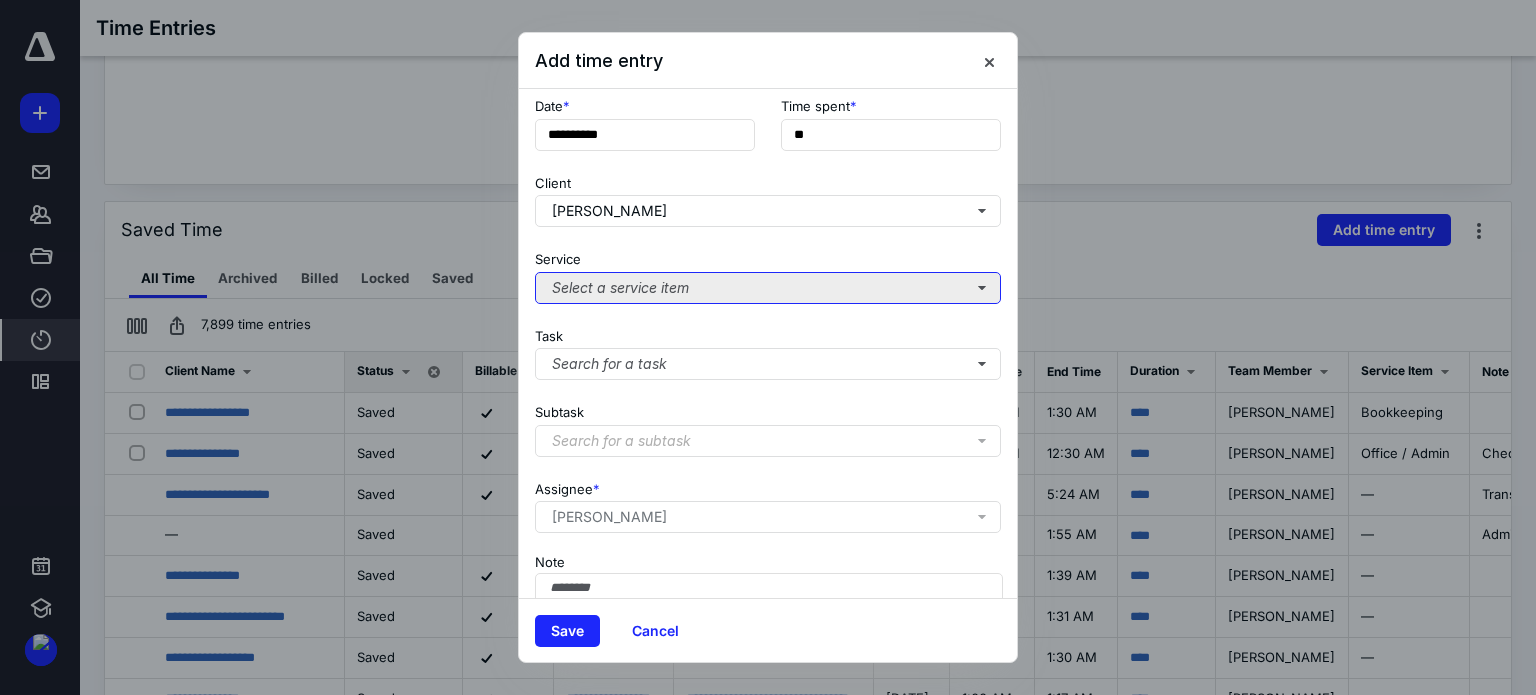click on "Select a service item" at bounding box center [768, 288] 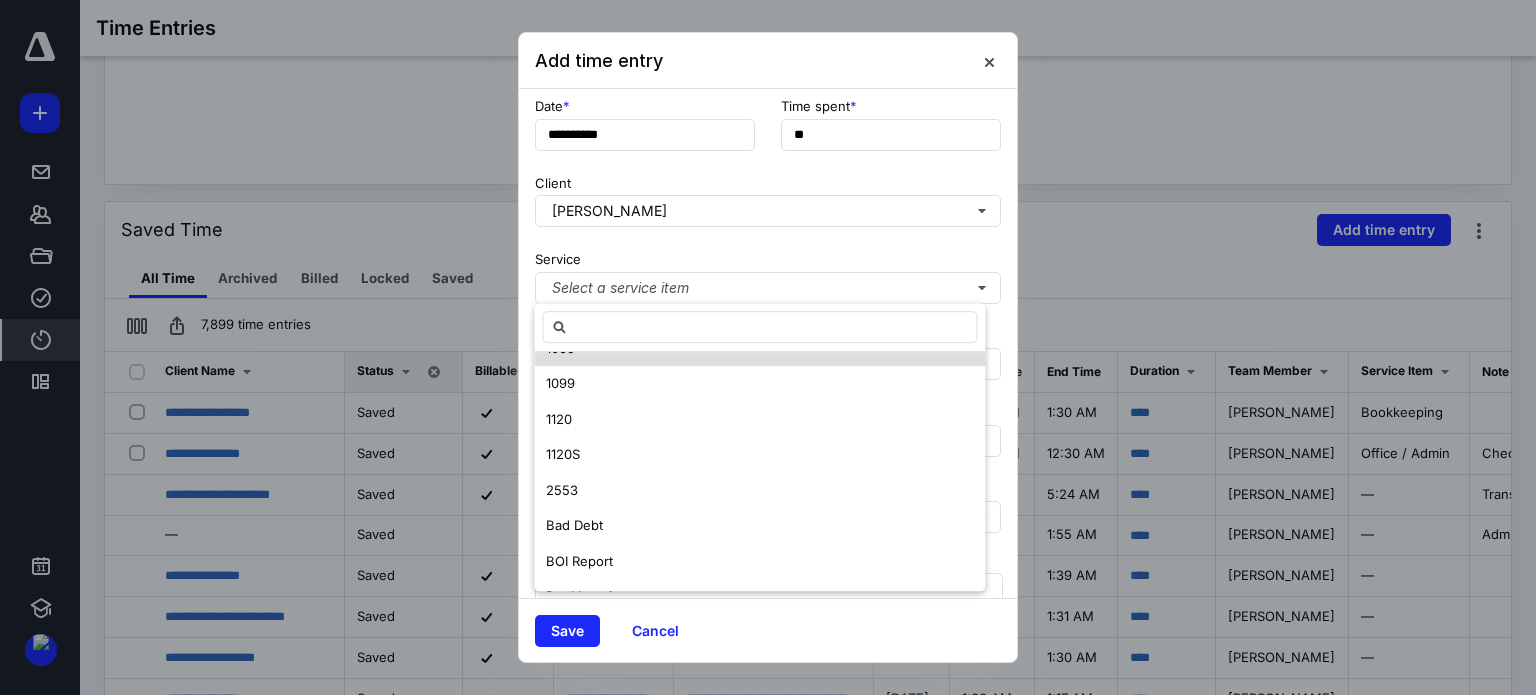 scroll, scrollTop: 200, scrollLeft: 0, axis: vertical 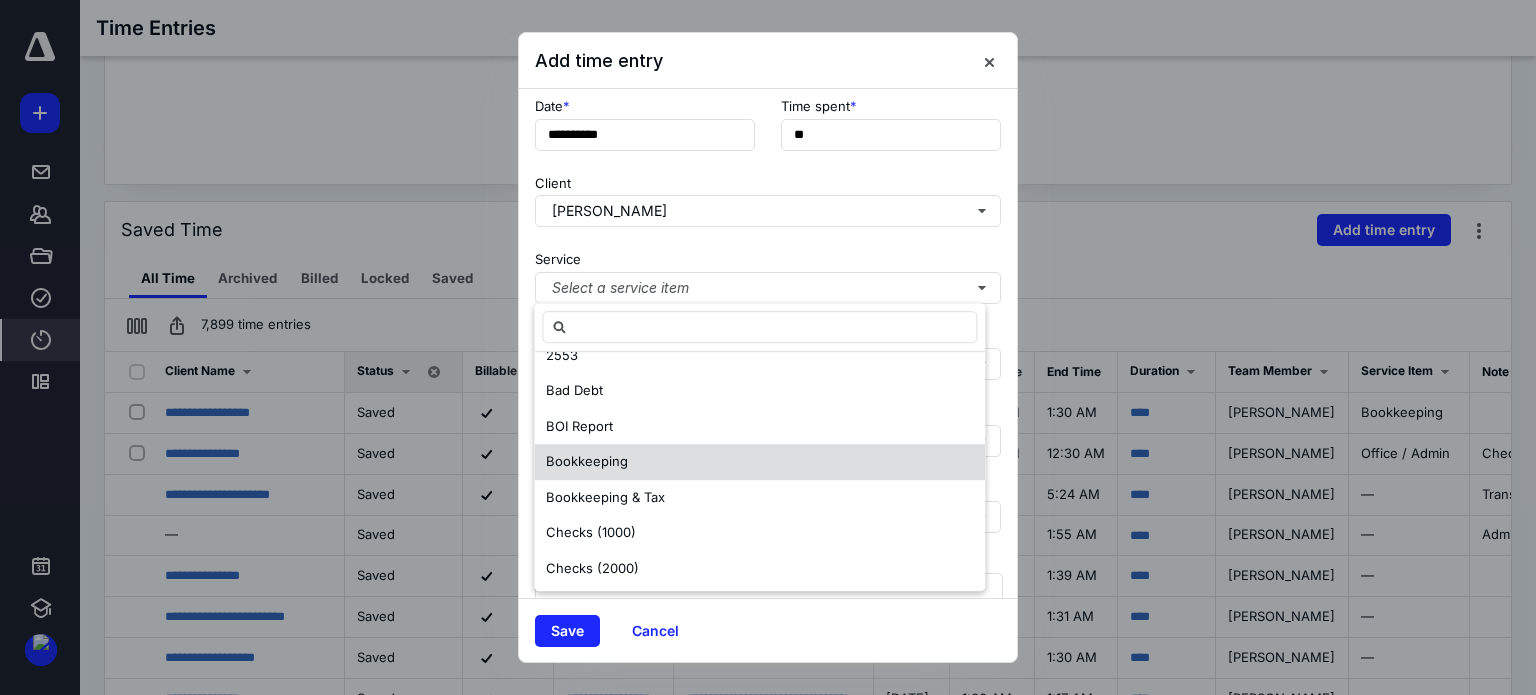click on "Bookkeeping" at bounding box center (759, 462) 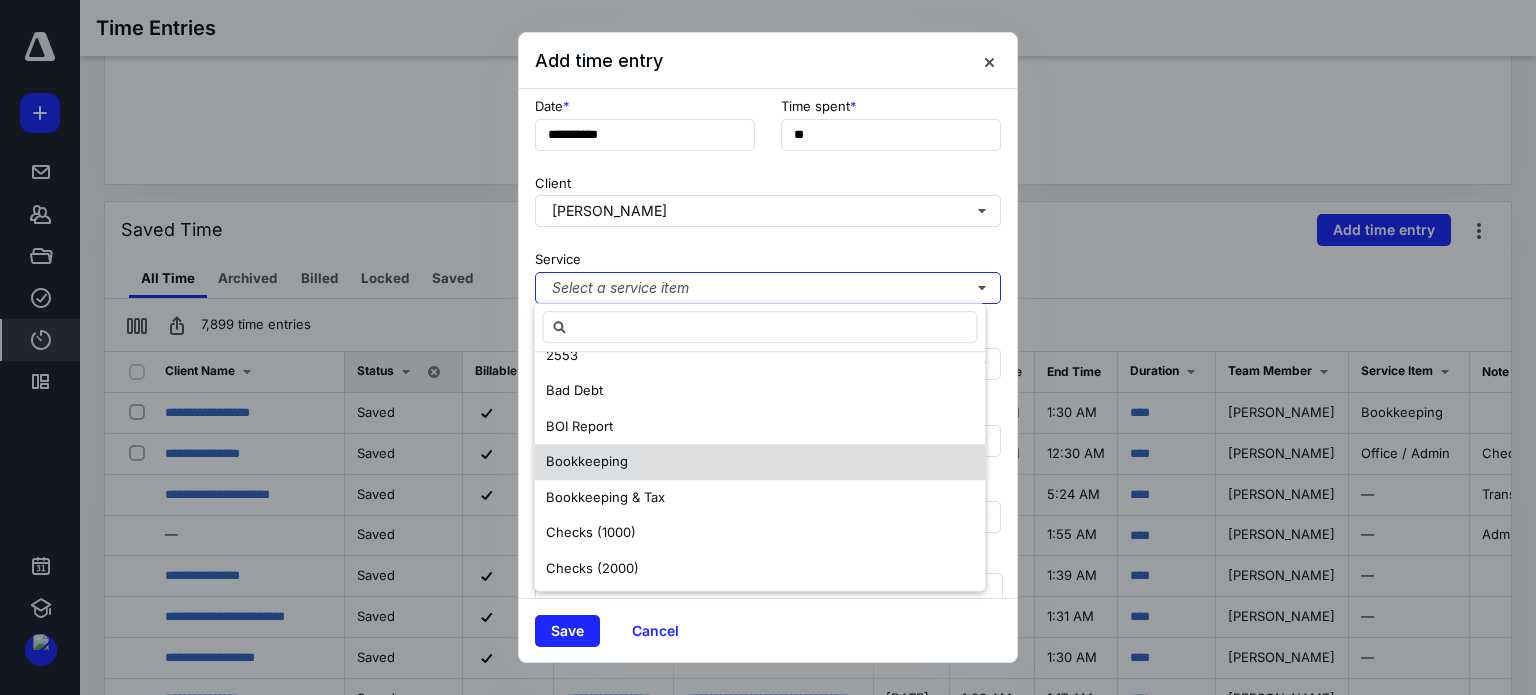 scroll, scrollTop: 0, scrollLeft: 0, axis: both 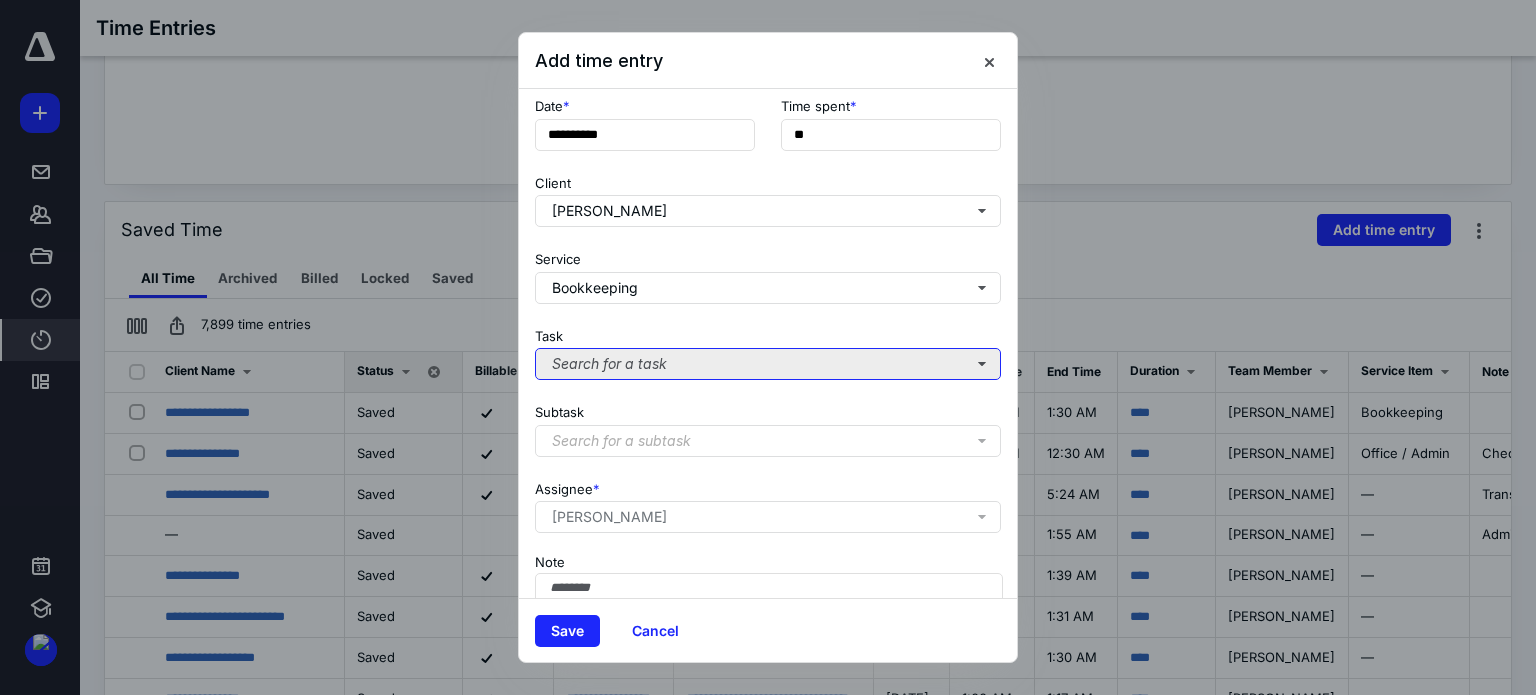 click on "Search for a task" at bounding box center (768, 364) 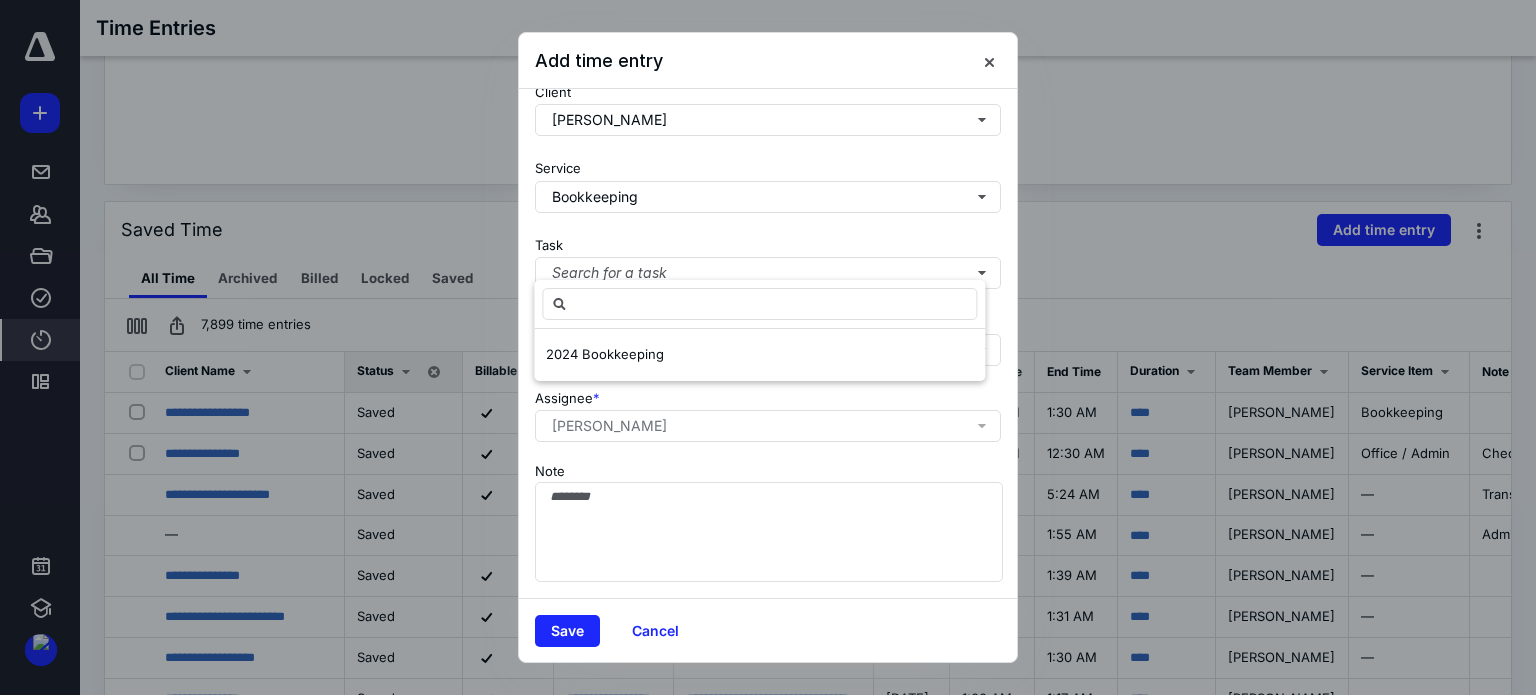 scroll, scrollTop: 200, scrollLeft: 0, axis: vertical 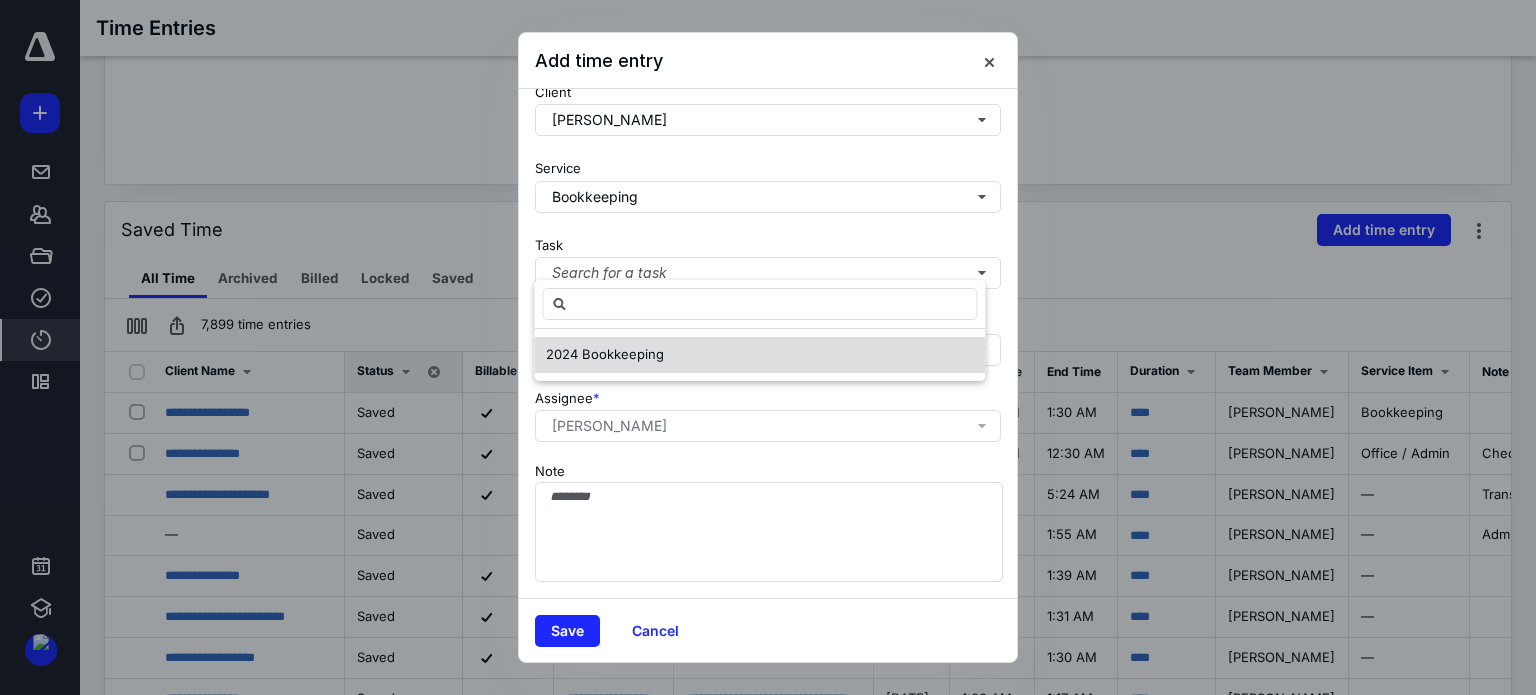 click on "2024 Bookkeeping" at bounding box center [605, 354] 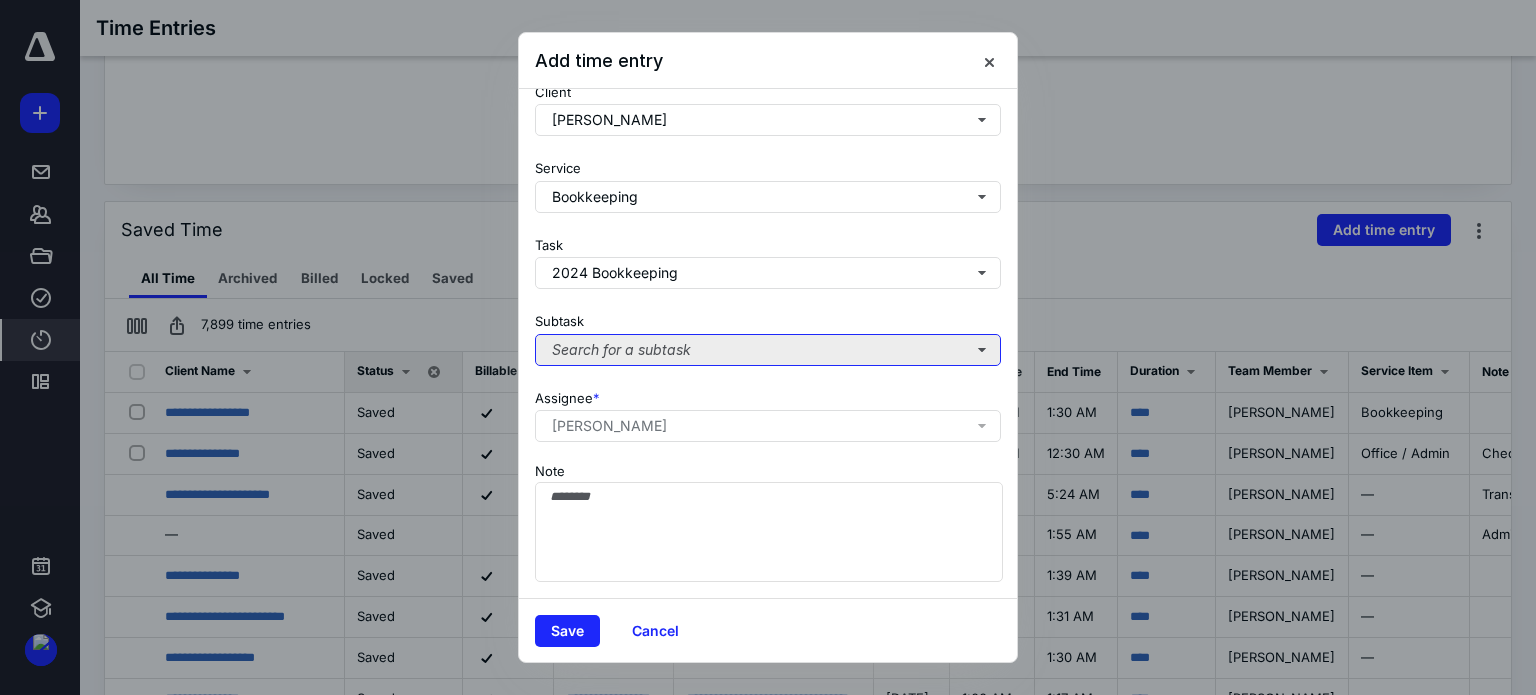 click on "Search for a subtask" at bounding box center [768, 350] 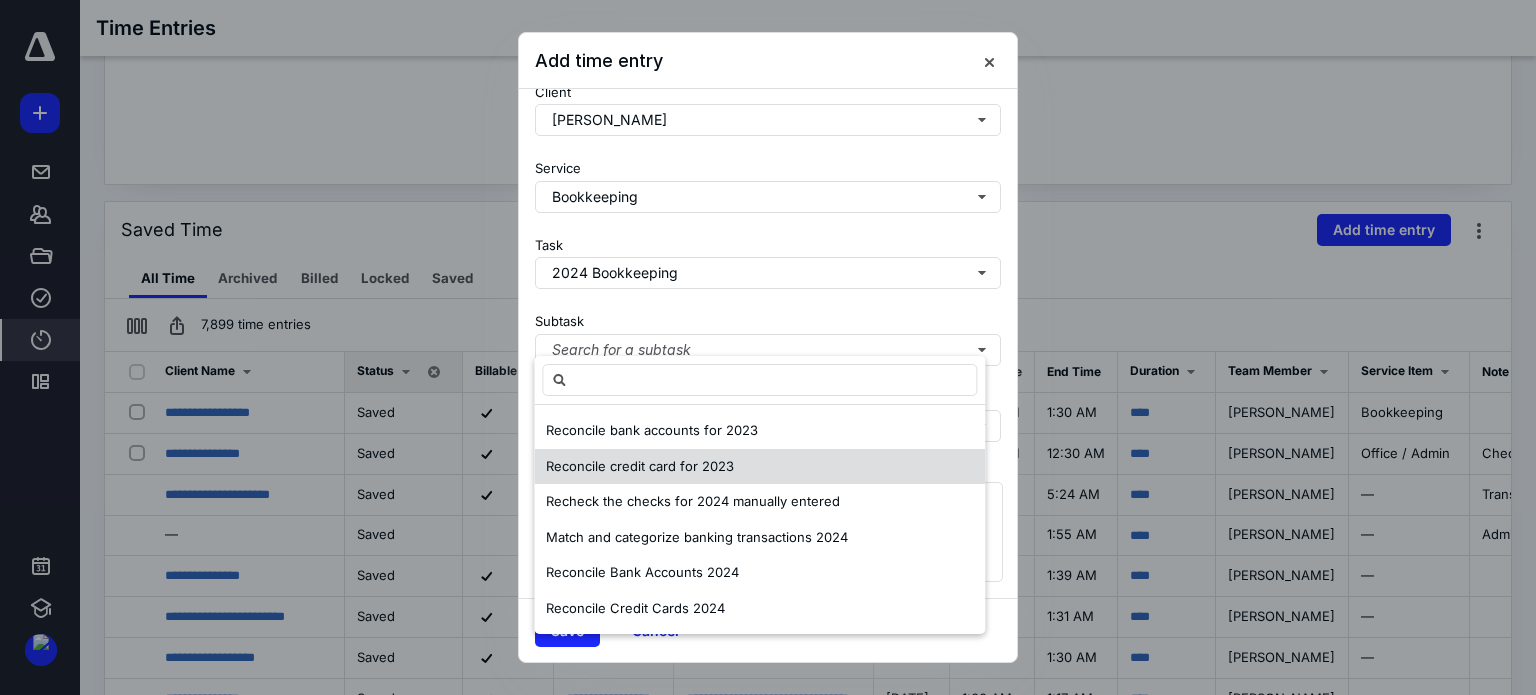 click on "Reconcile credit card for 2023" at bounding box center (640, 467) 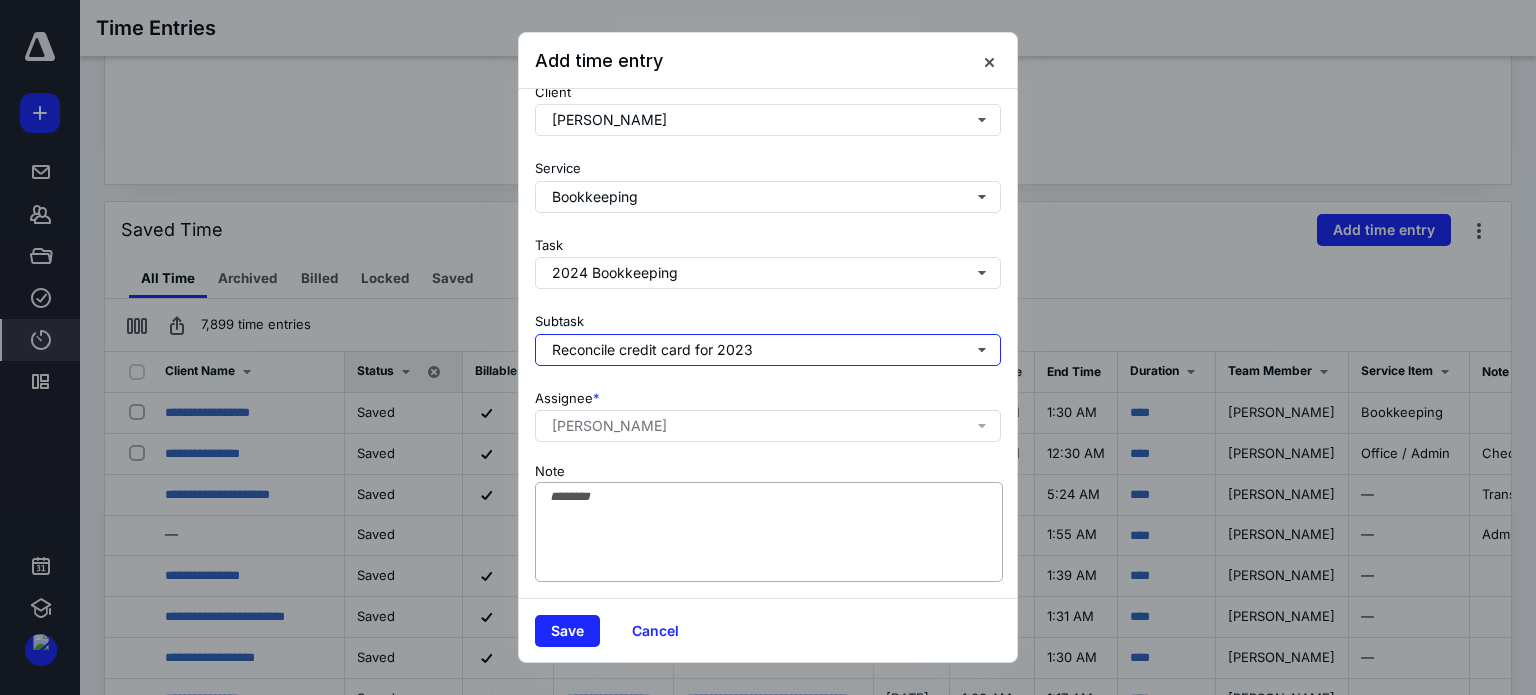 scroll, scrollTop: 205, scrollLeft: 0, axis: vertical 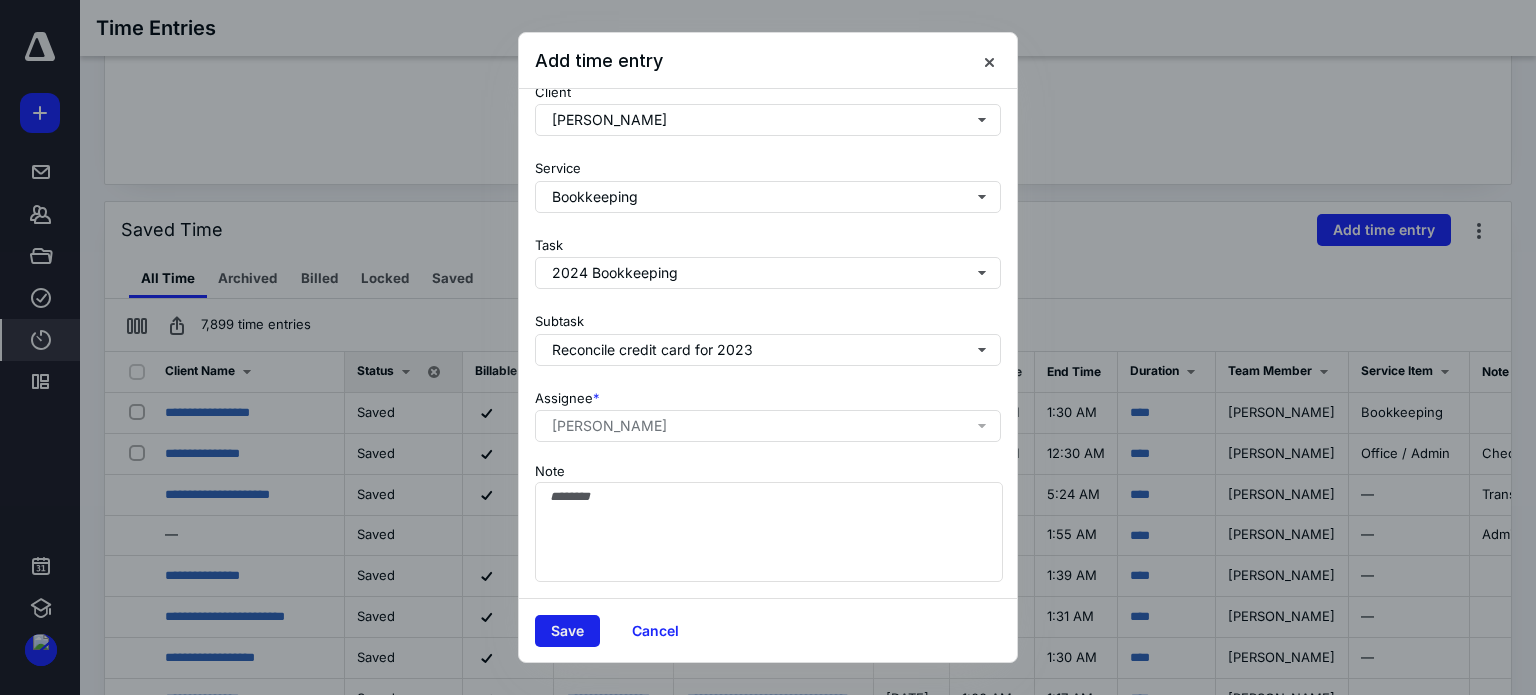 click on "Save" at bounding box center [567, 631] 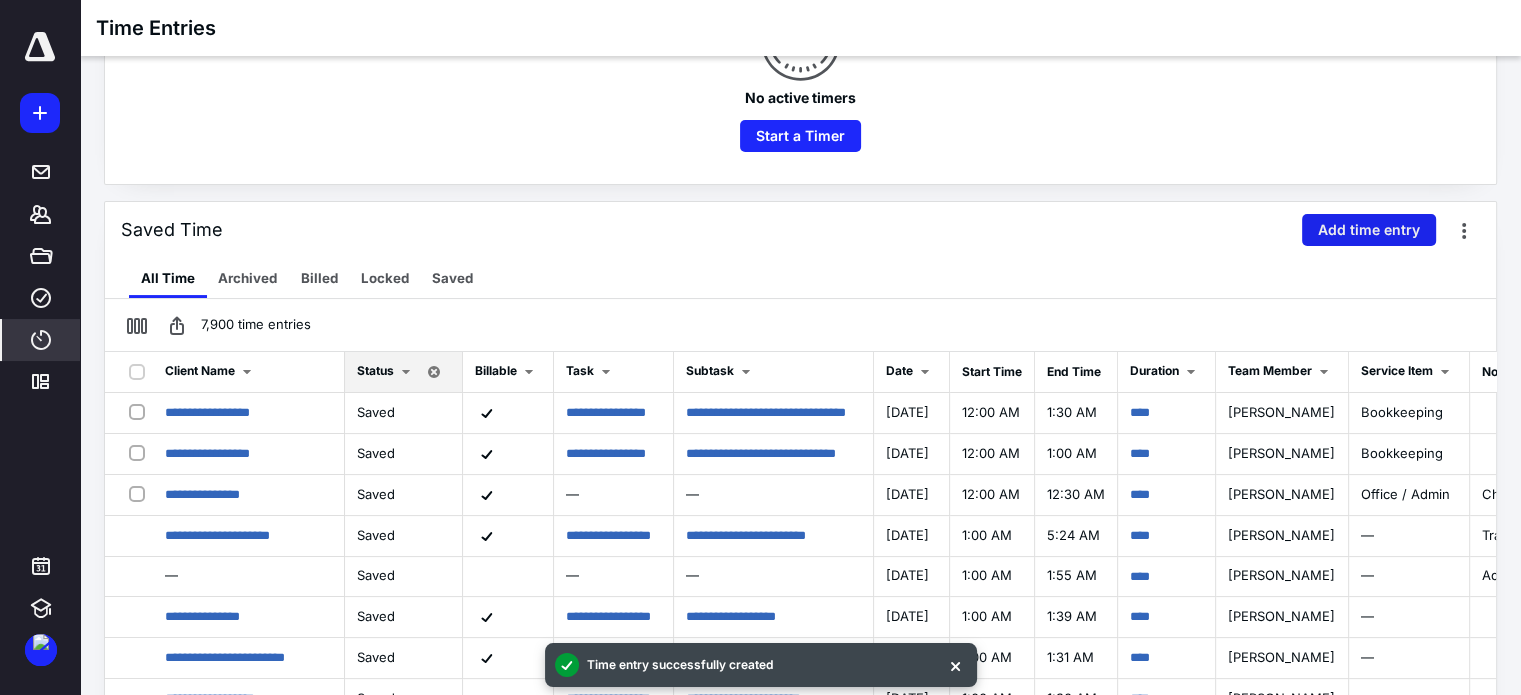 click on "Add time entry" at bounding box center (1369, 230) 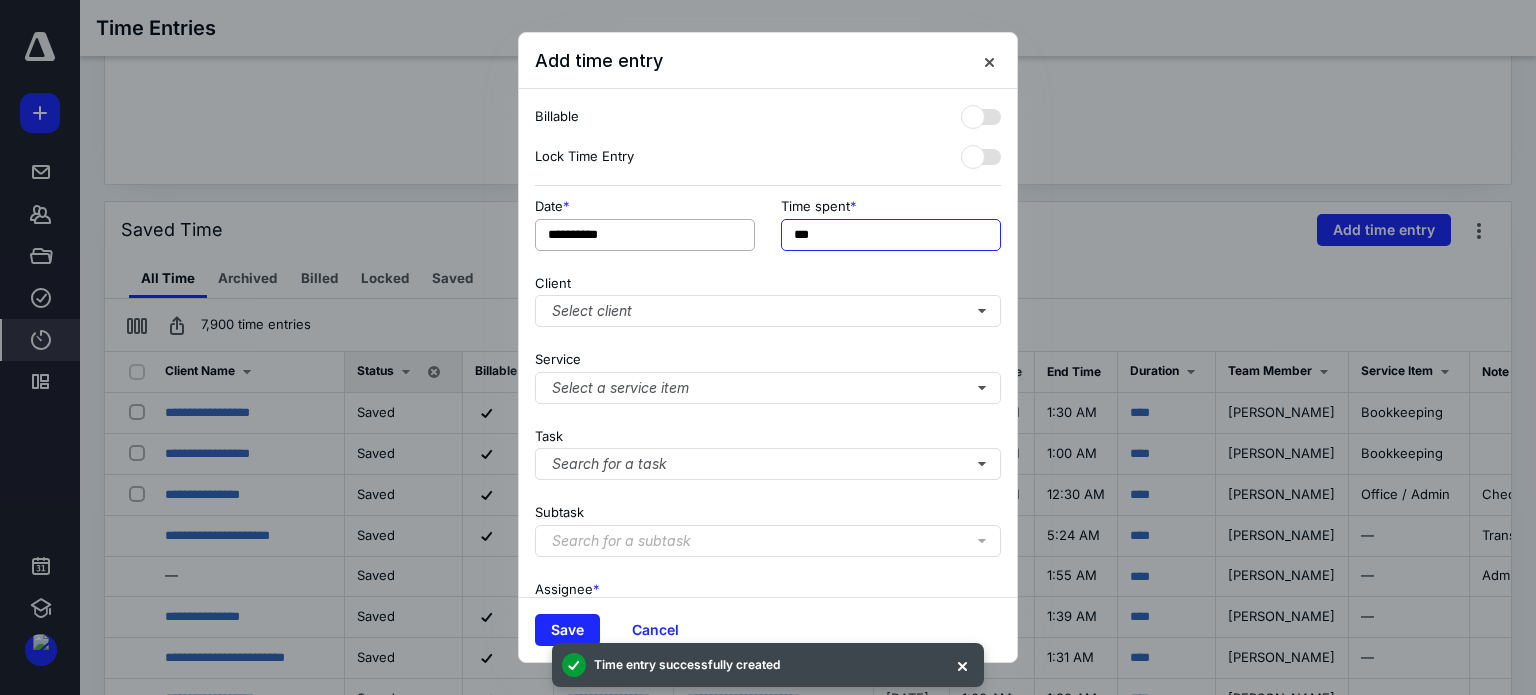 drag, startPoint x: 852, startPoint y: 237, endPoint x: 730, endPoint y: 240, distance: 122.03688 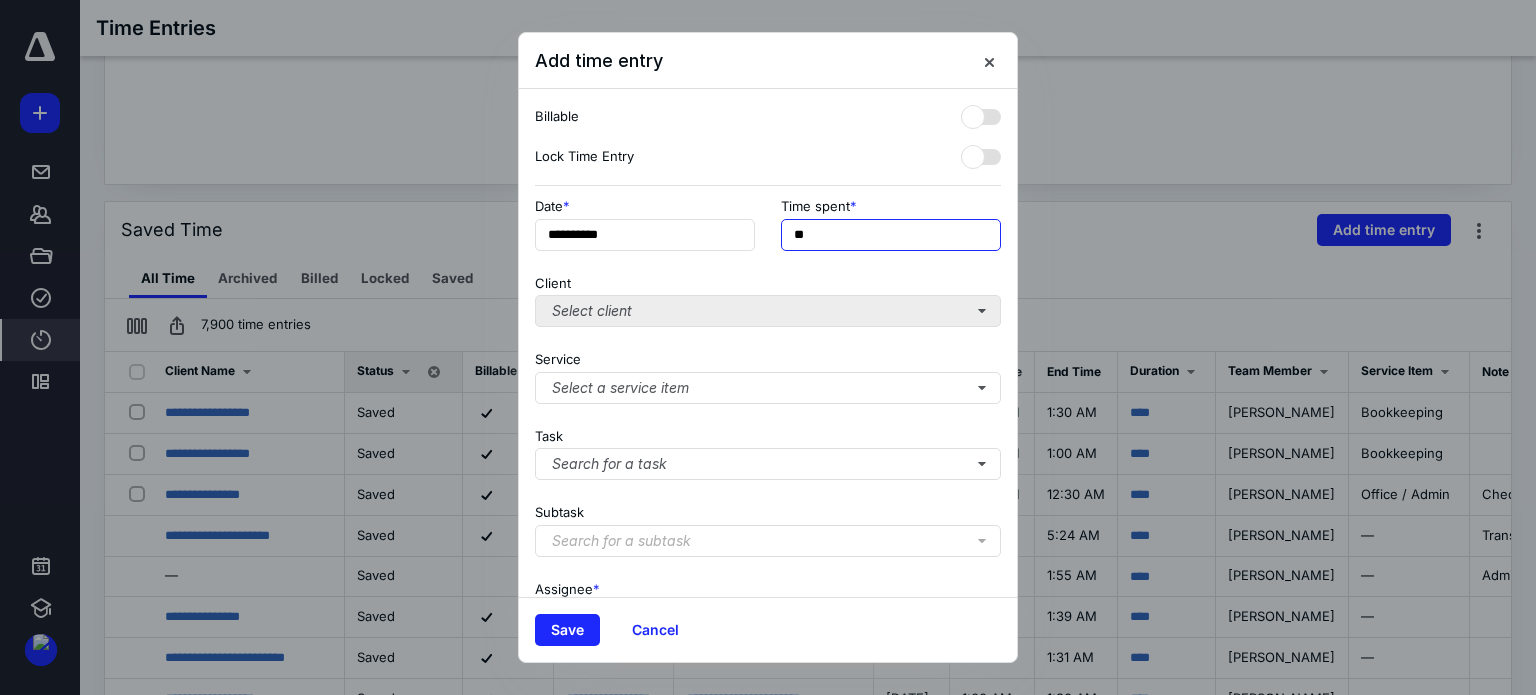 type on "**" 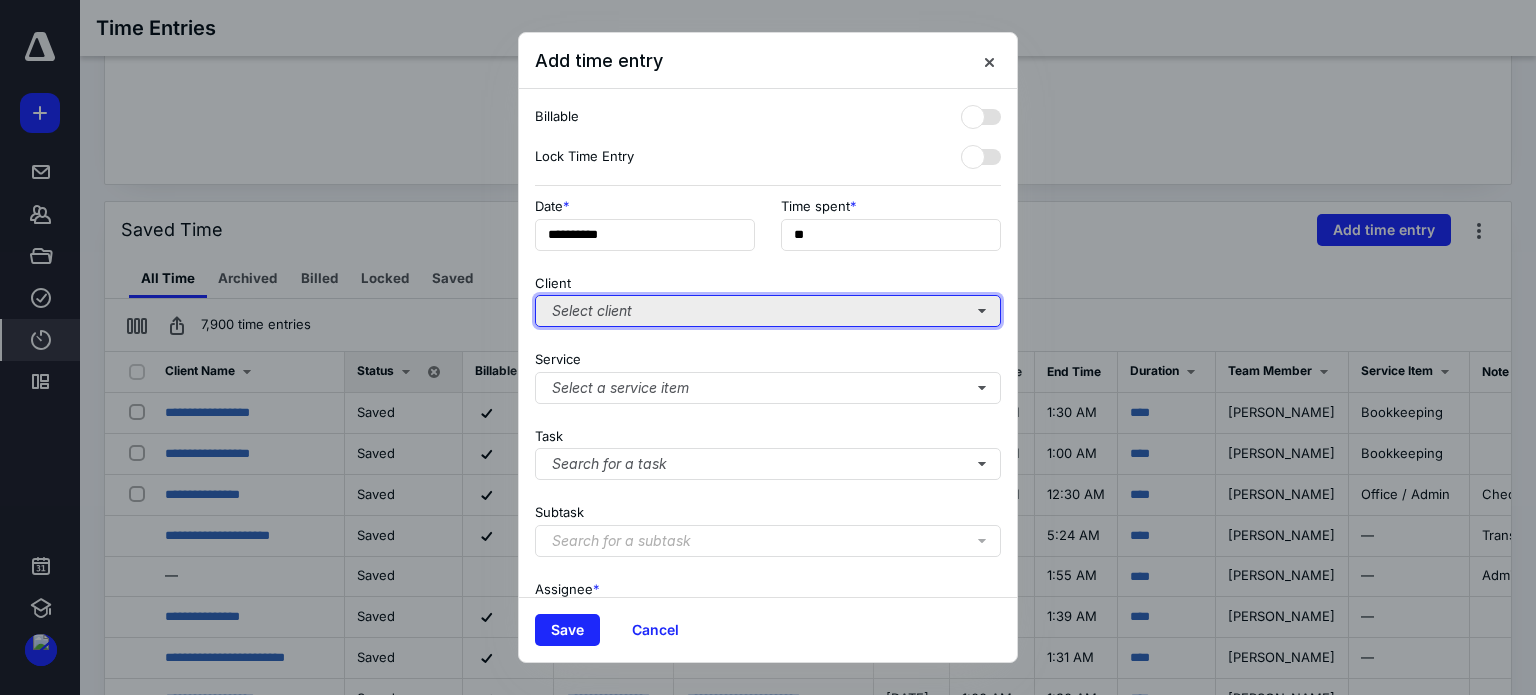 click on "Select client" at bounding box center (768, 311) 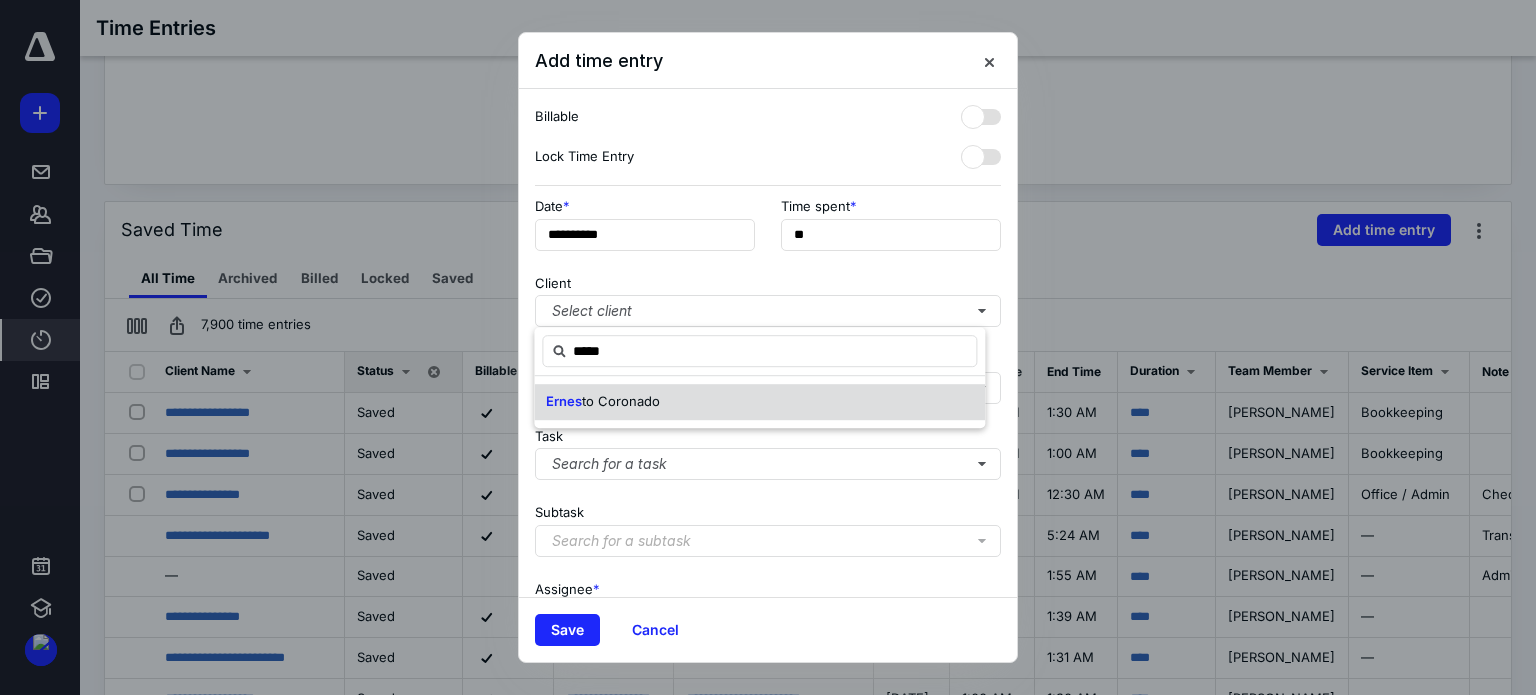 click on "Ernes to Coronado" at bounding box center (759, 402) 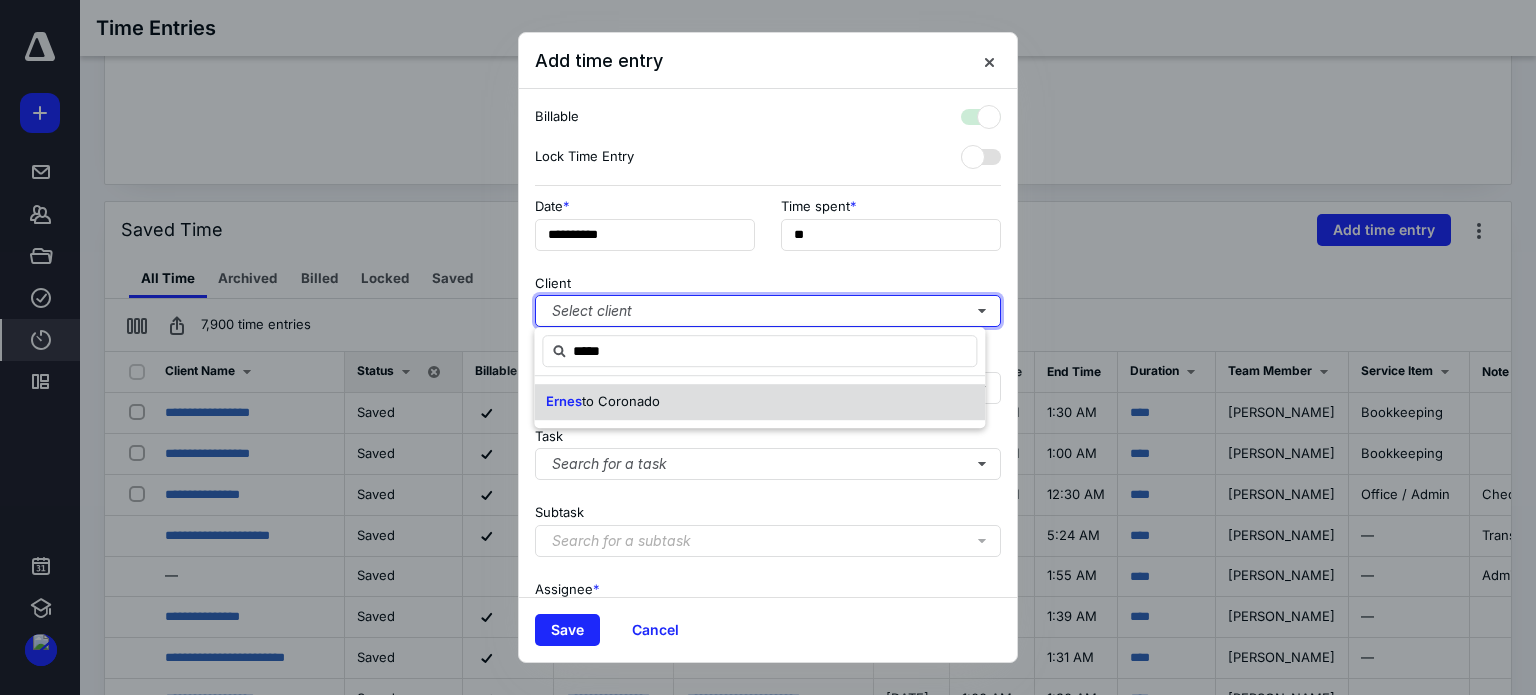 checkbox on "true" 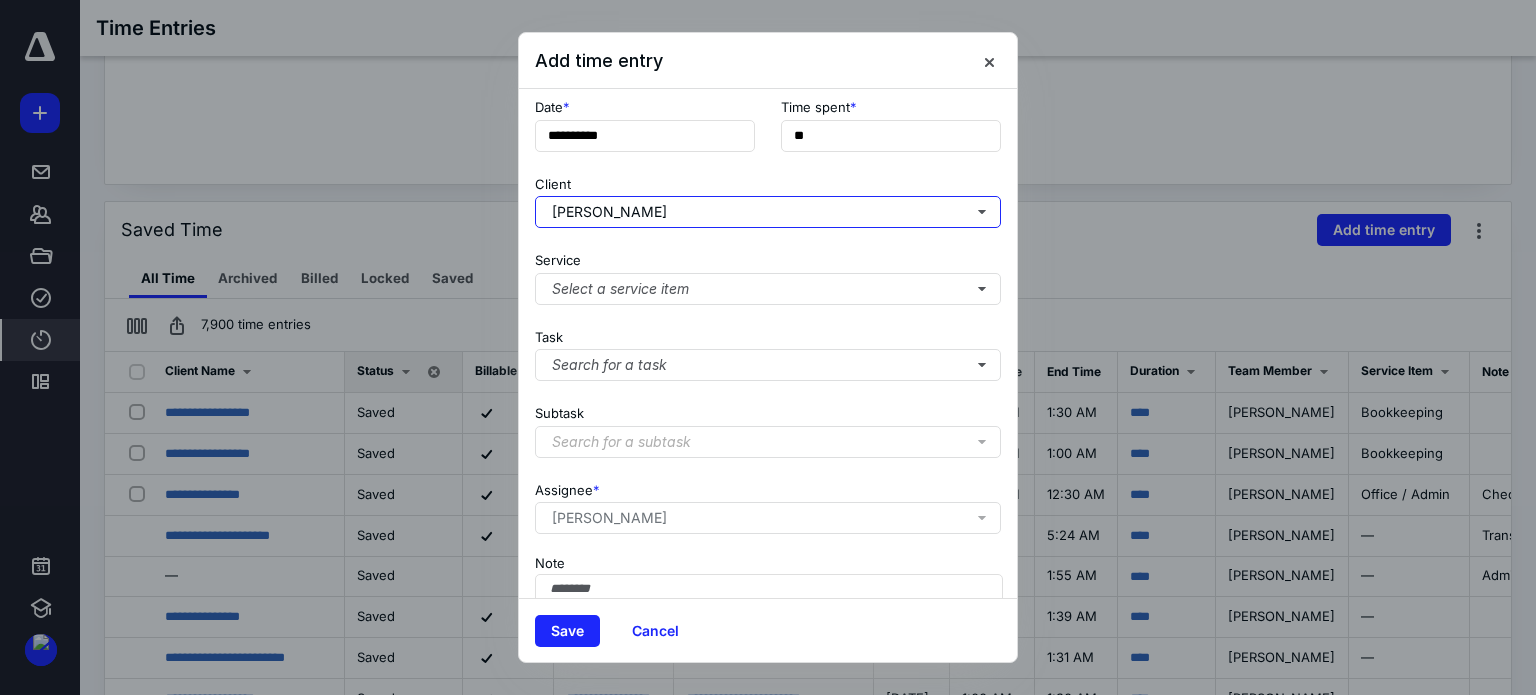 scroll, scrollTop: 100, scrollLeft: 0, axis: vertical 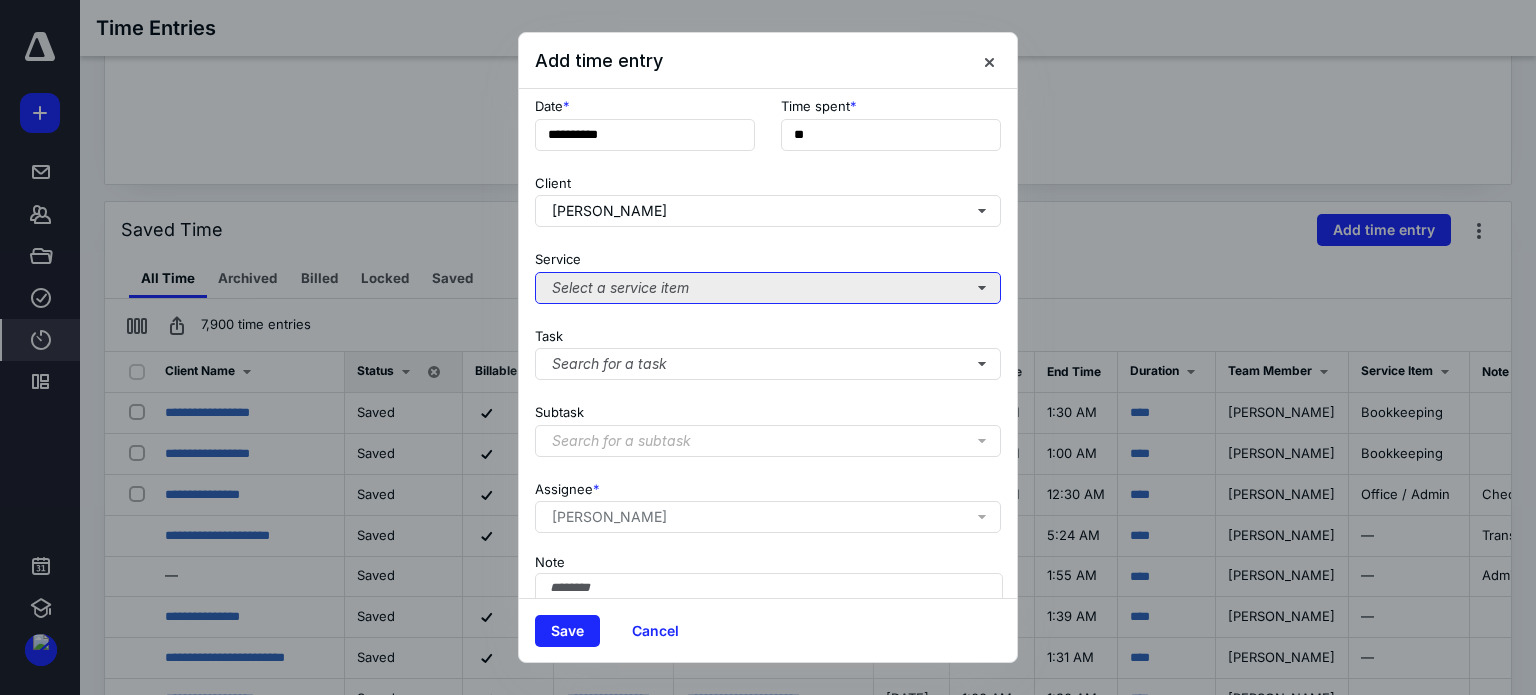 click on "Select a service item" at bounding box center [768, 288] 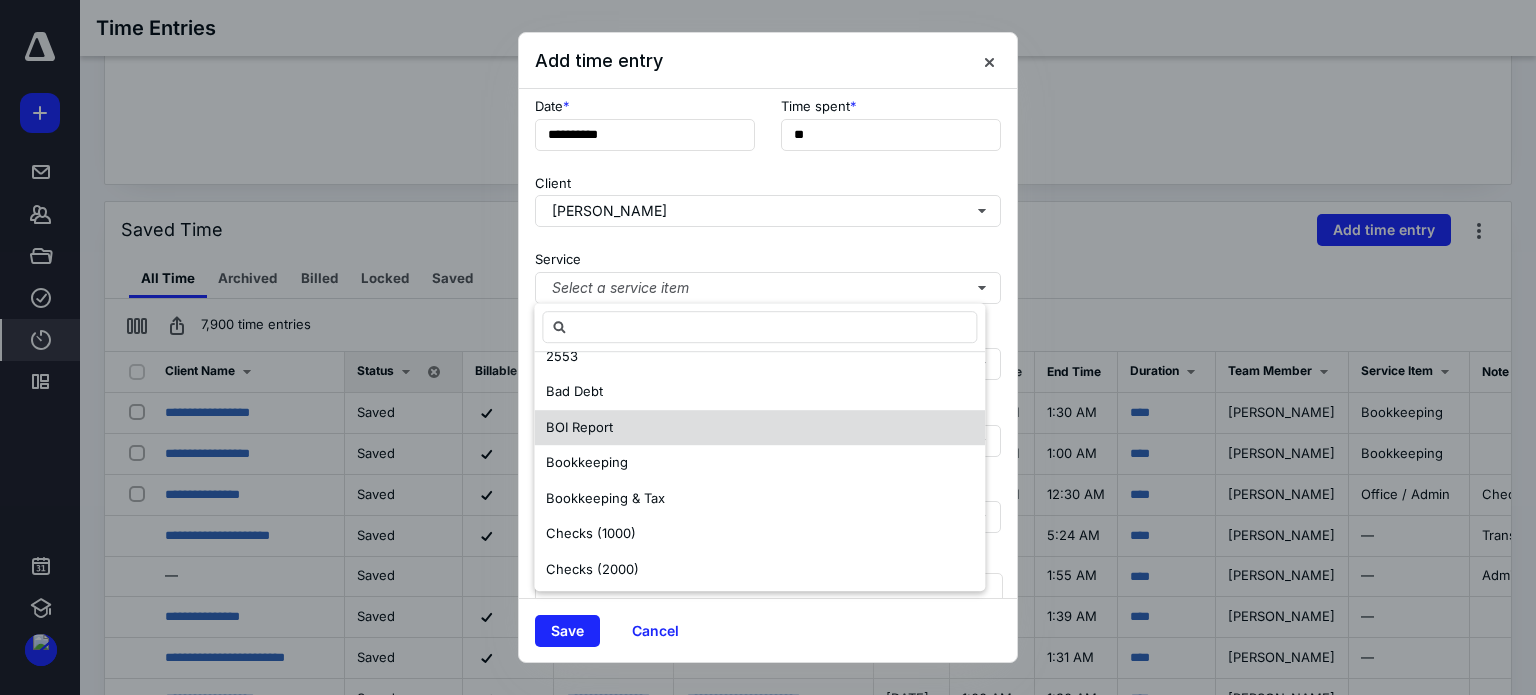 scroll, scrollTop: 200, scrollLeft: 0, axis: vertical 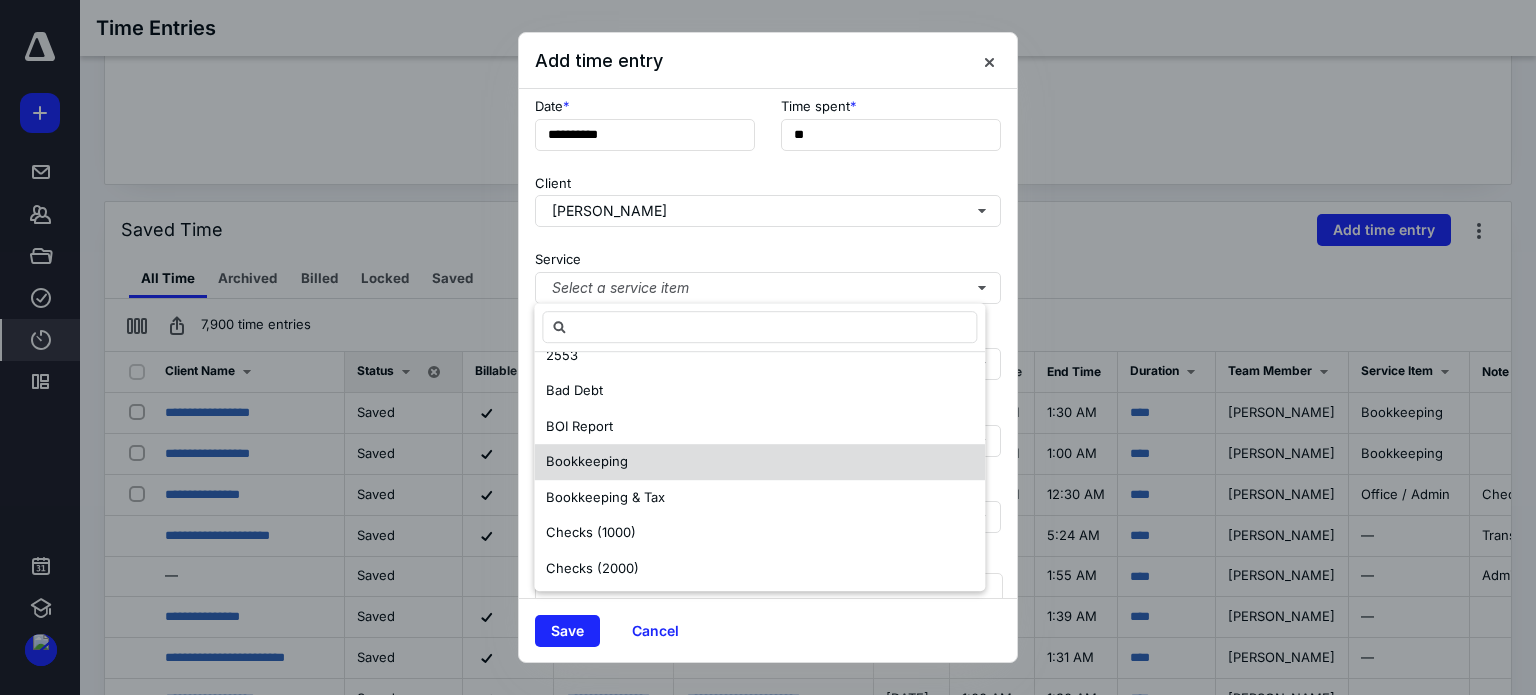 click on "Bookkeeping" at bounding box center (759, 462) 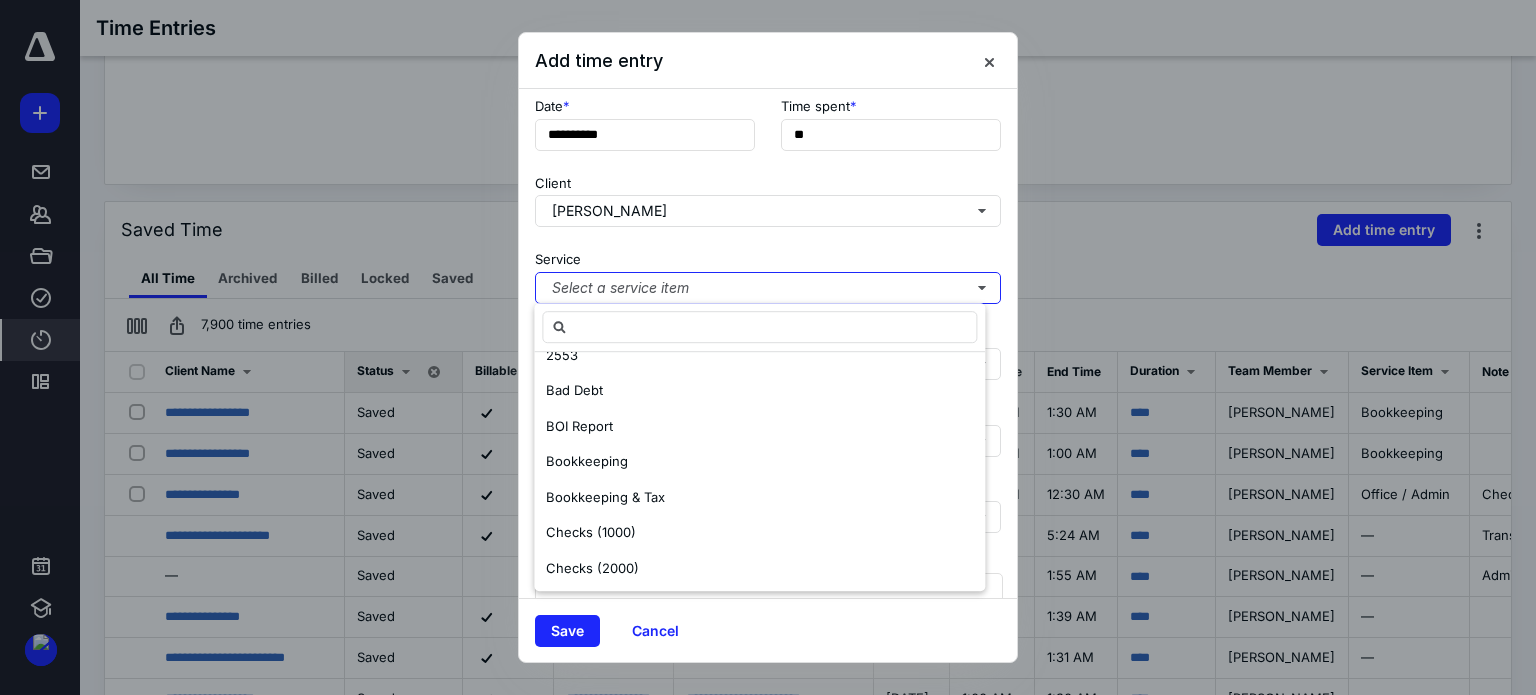 scroll, scrollTop: 0, scrollLeft: 0, axis: both 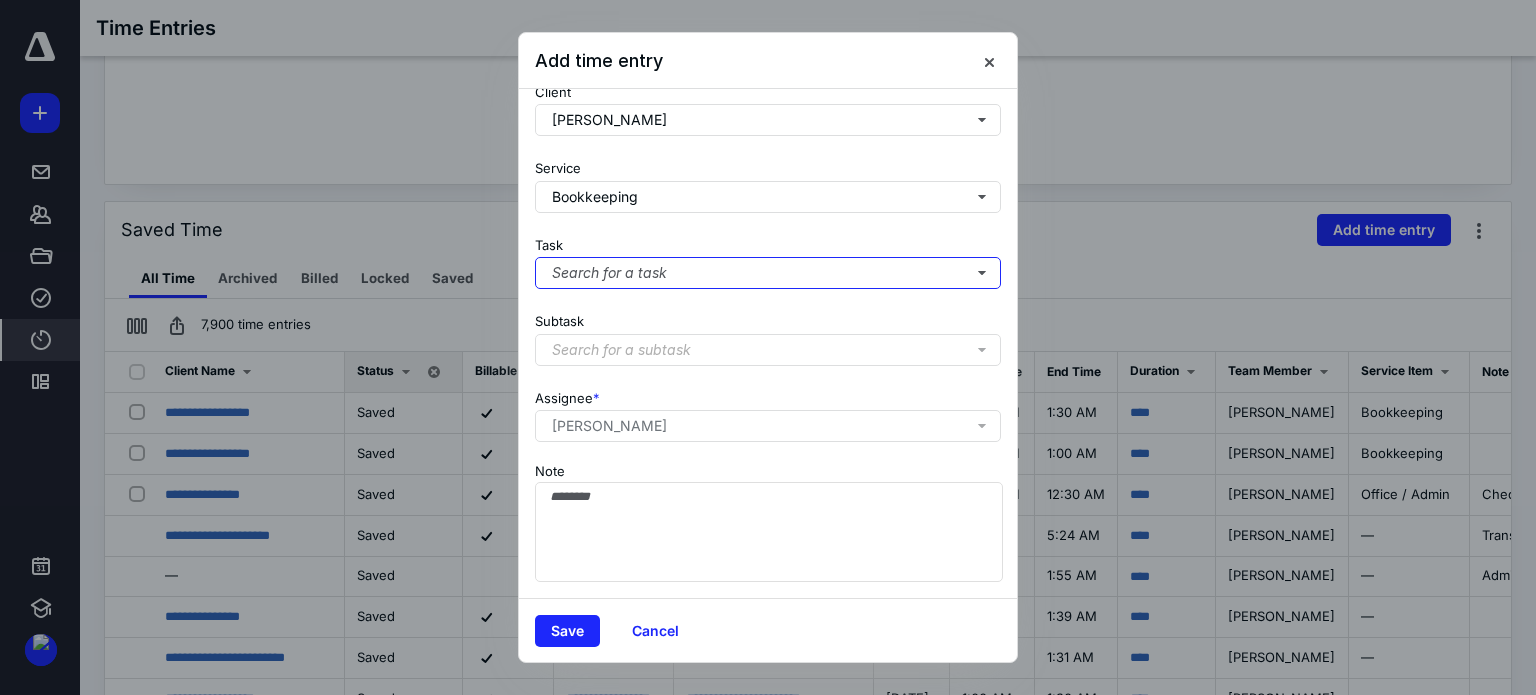 click on "Search for a task" at bounding box center (768, 273) 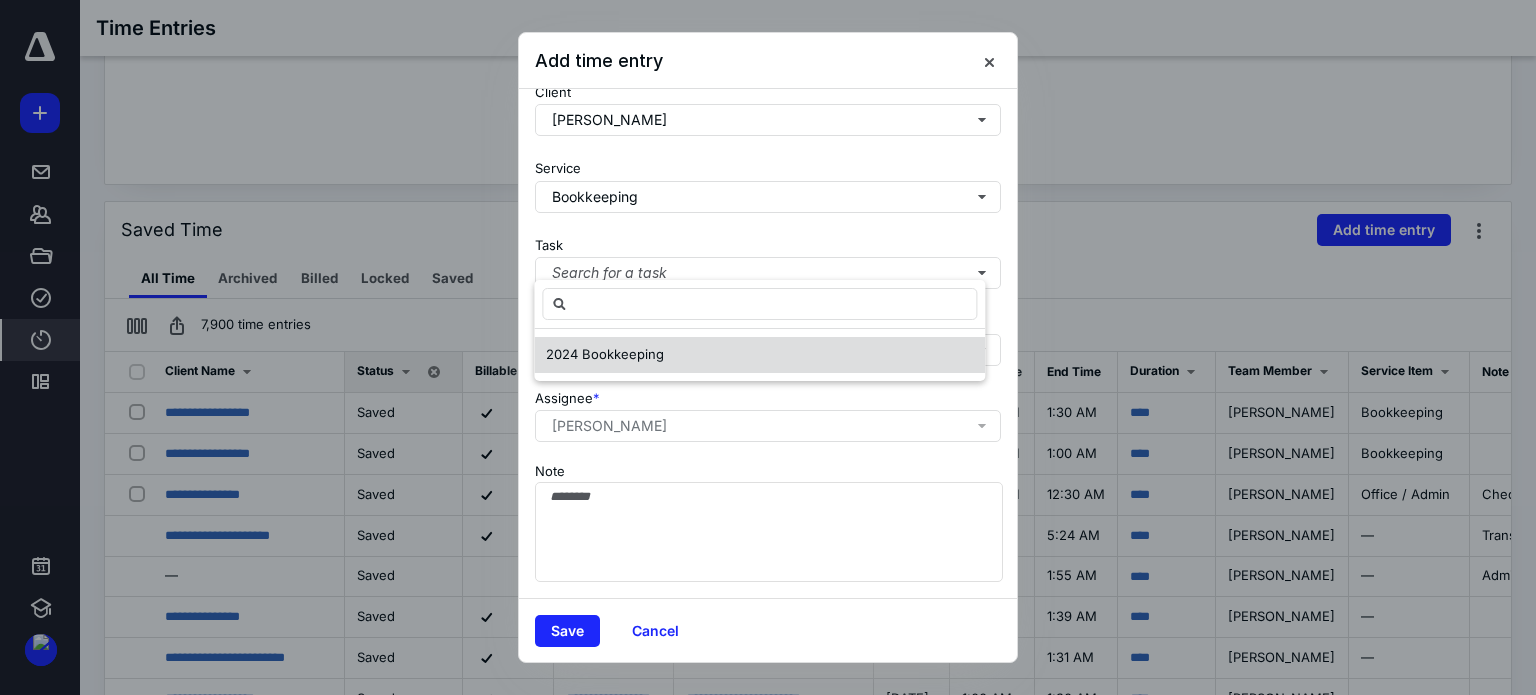 click on "2024 Bookkeeping" at bounding box center (605, 354) 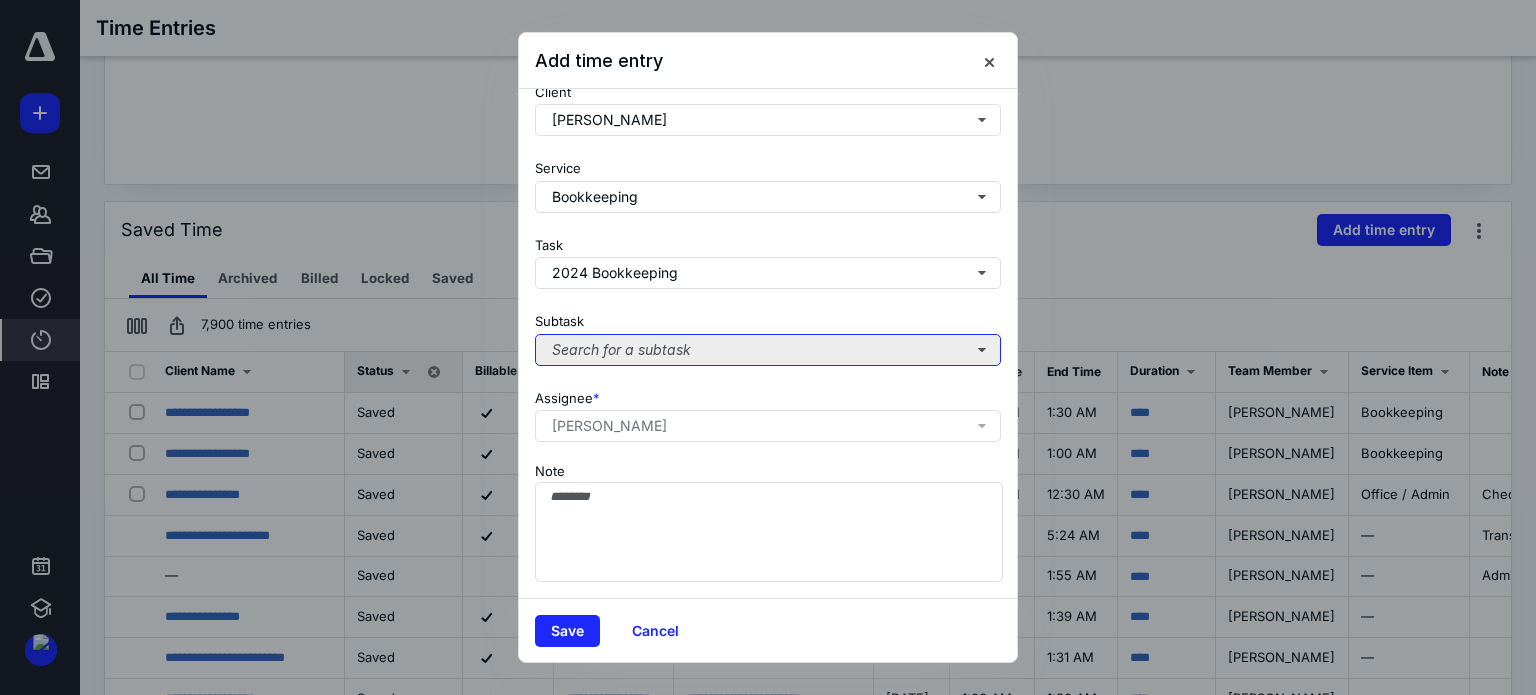click on "Search for a subtask" at bounding box center [768, 350] 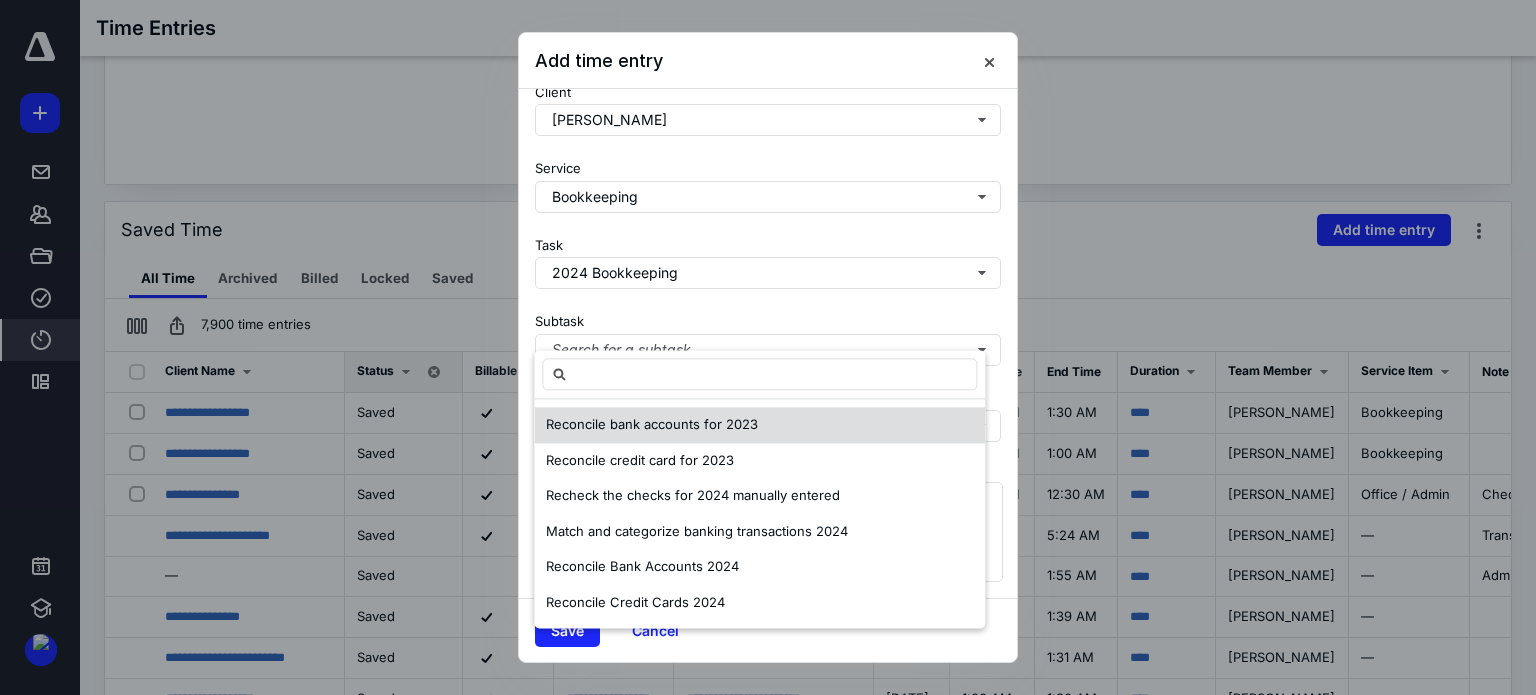 scroll, scrollTop: 205, scrollLeft: 0, axis: vertical 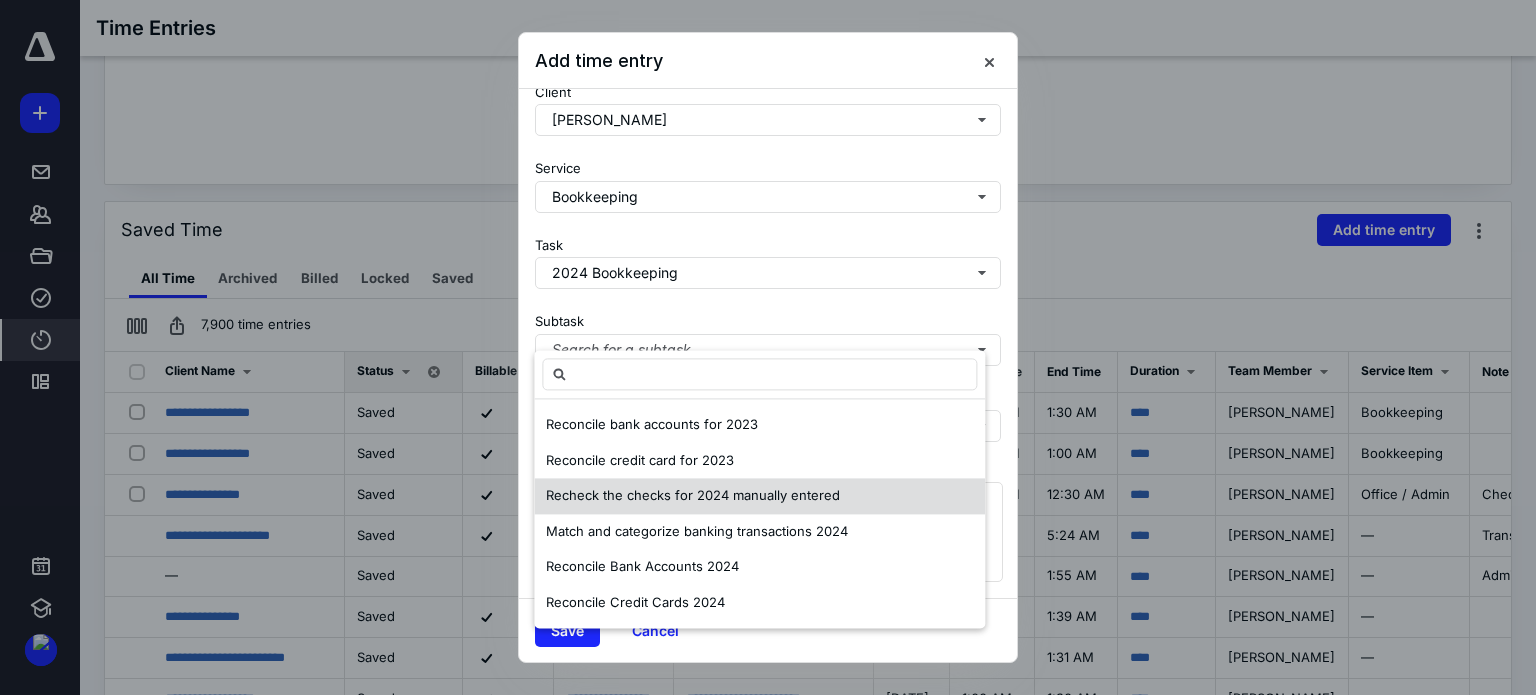 click on "Recheck the checks for 2024 manually entered" at bounding box center (693, 495) 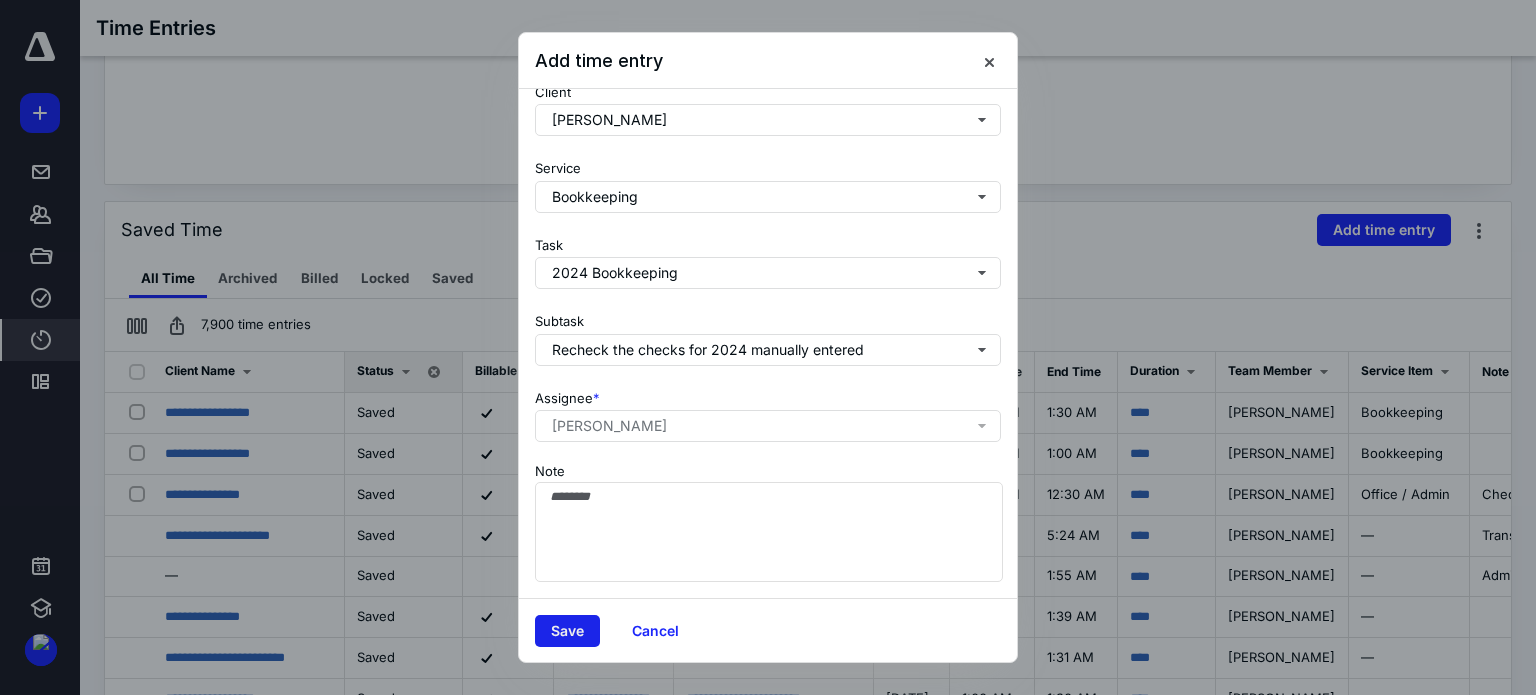 click on "Save" at bounding box center [567, 631] 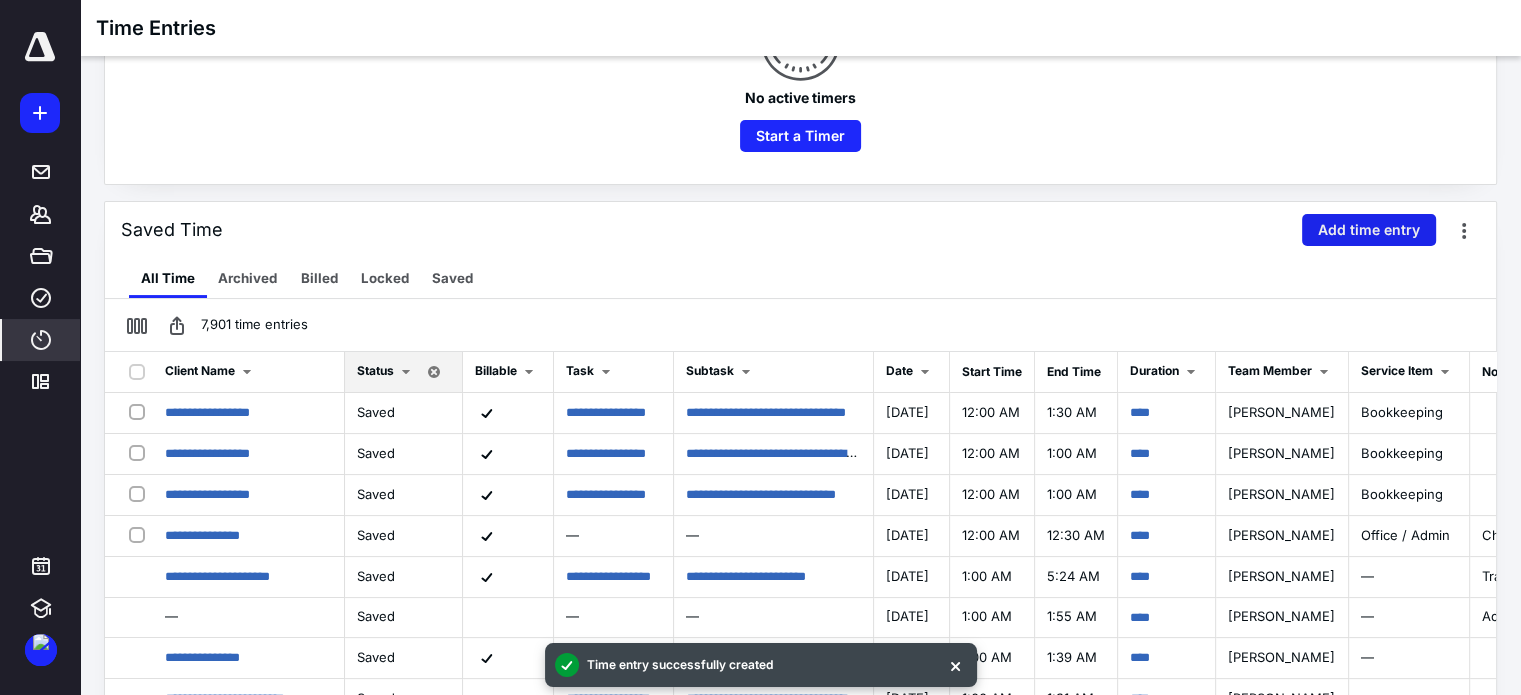 click on "Add time entry" at bounding box center [1369, 230] 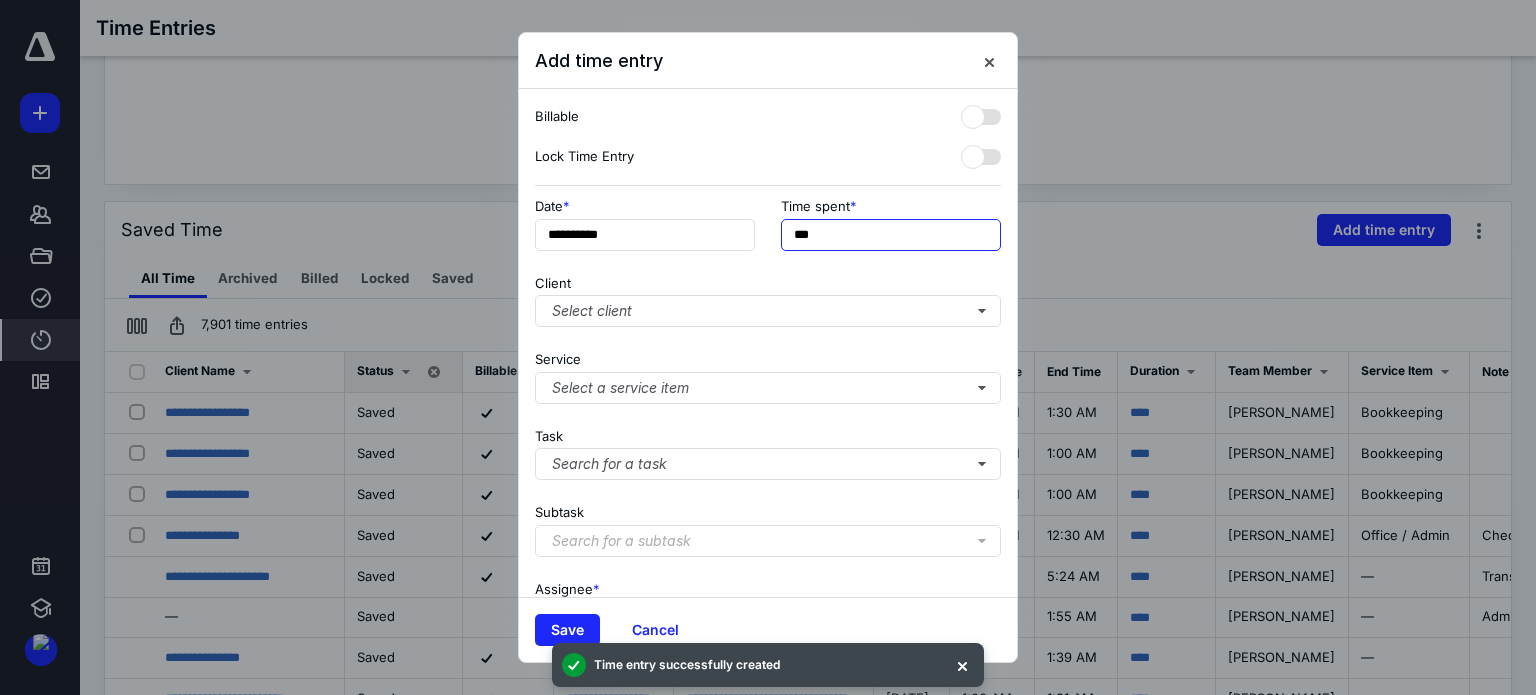 click on "***" at bounding box center (891, 235) 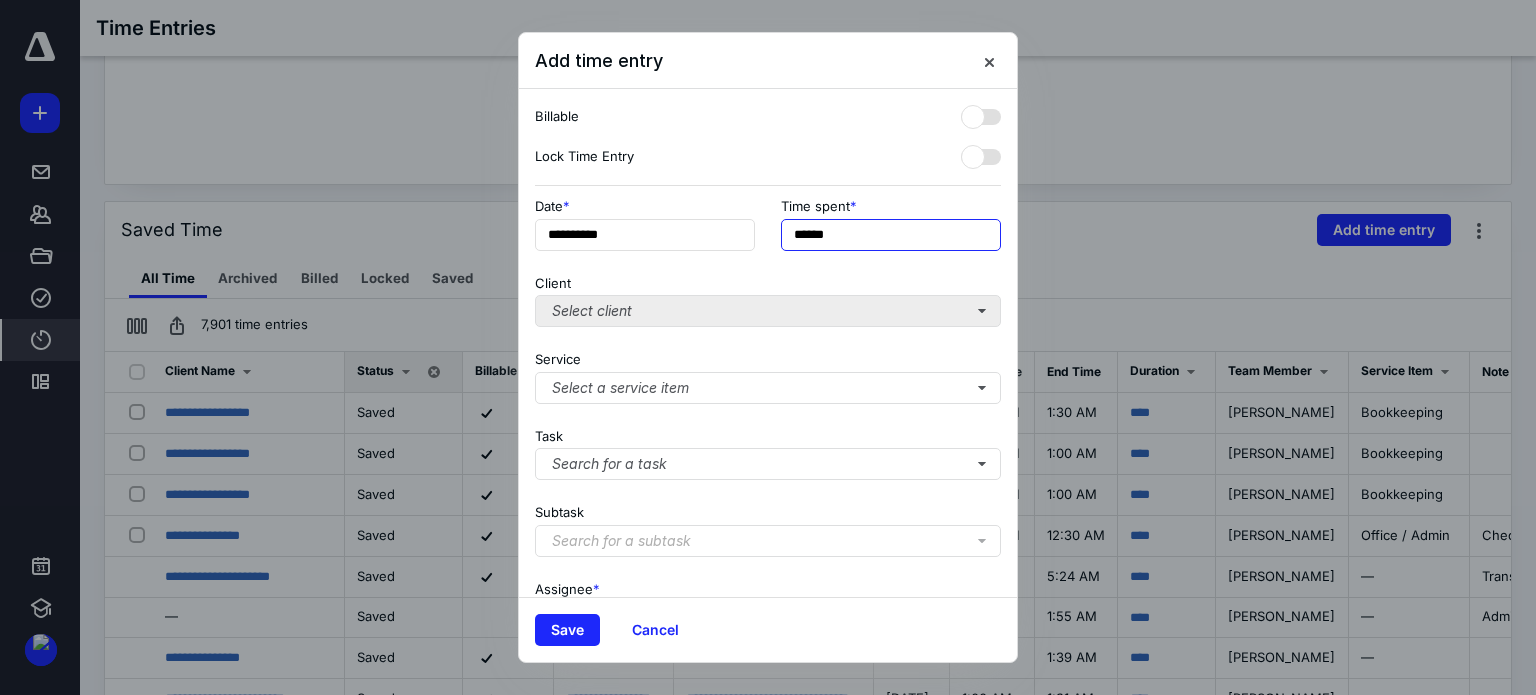 type on "******" 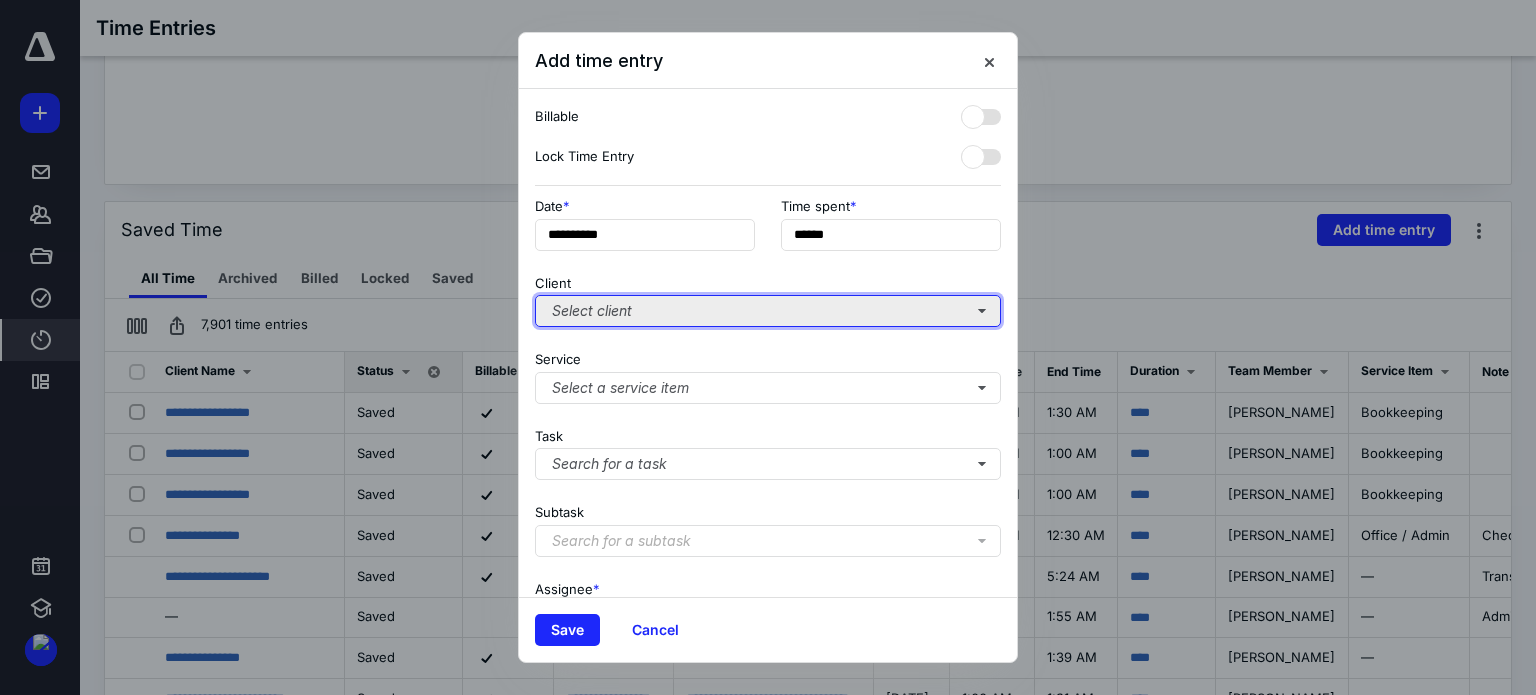 click on "Select client" at bounding box center (768, 311) 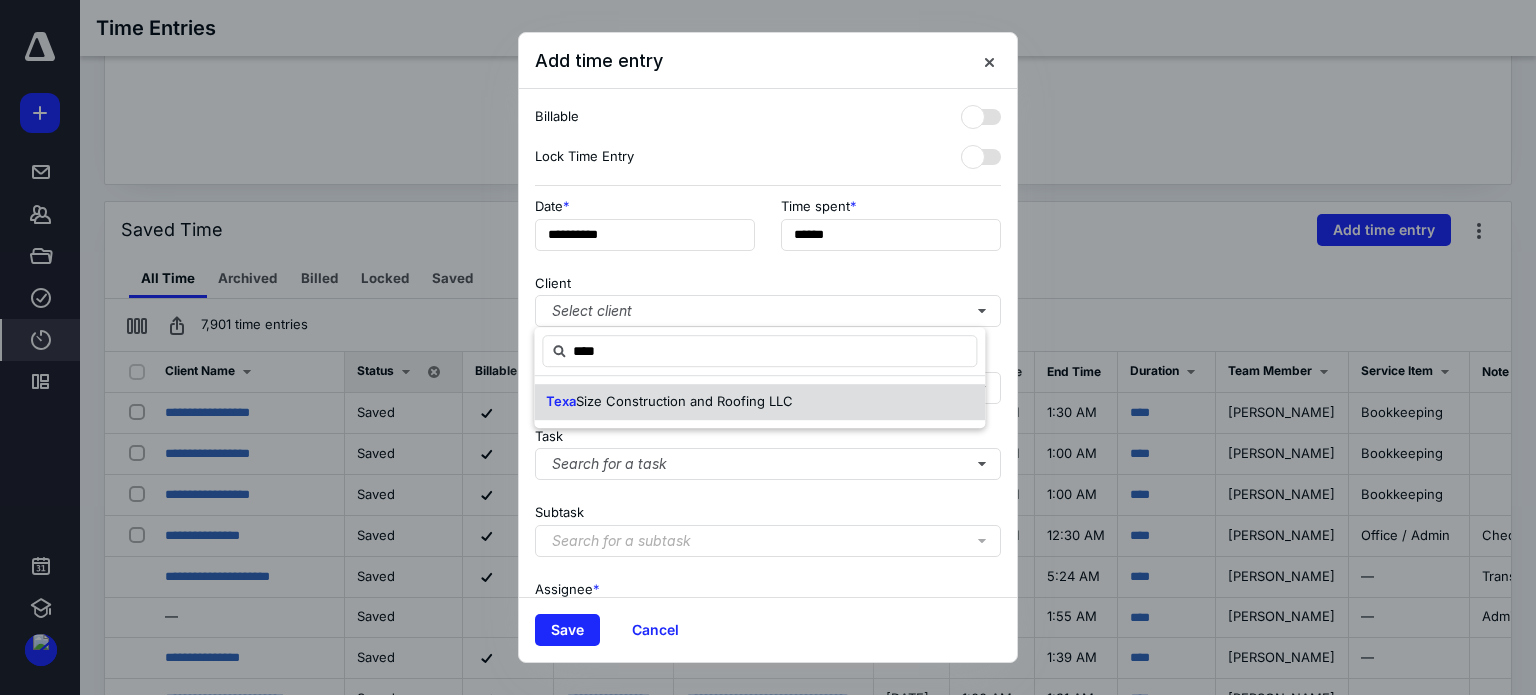click on "Texa Size Construction and Roofing LLC" at bounding box center (669, 402) 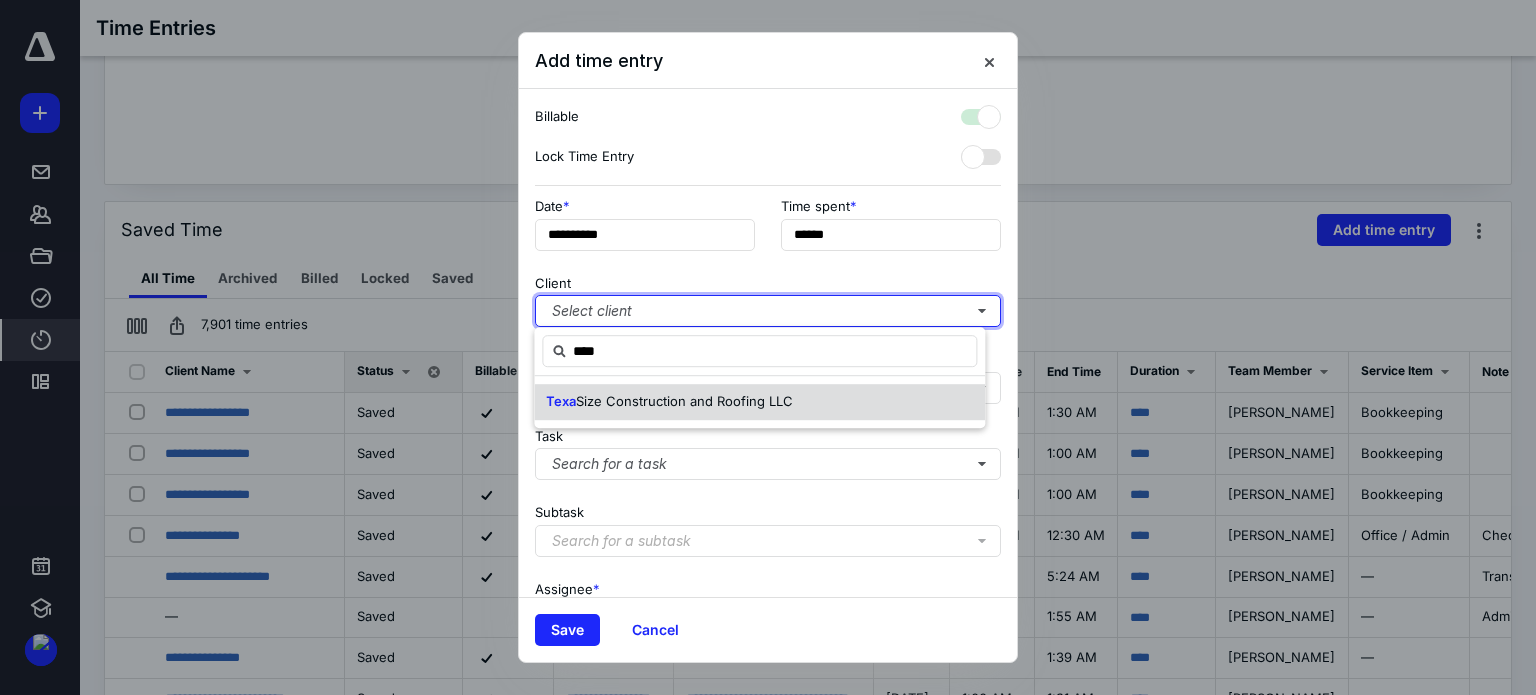 checkbox on "true" 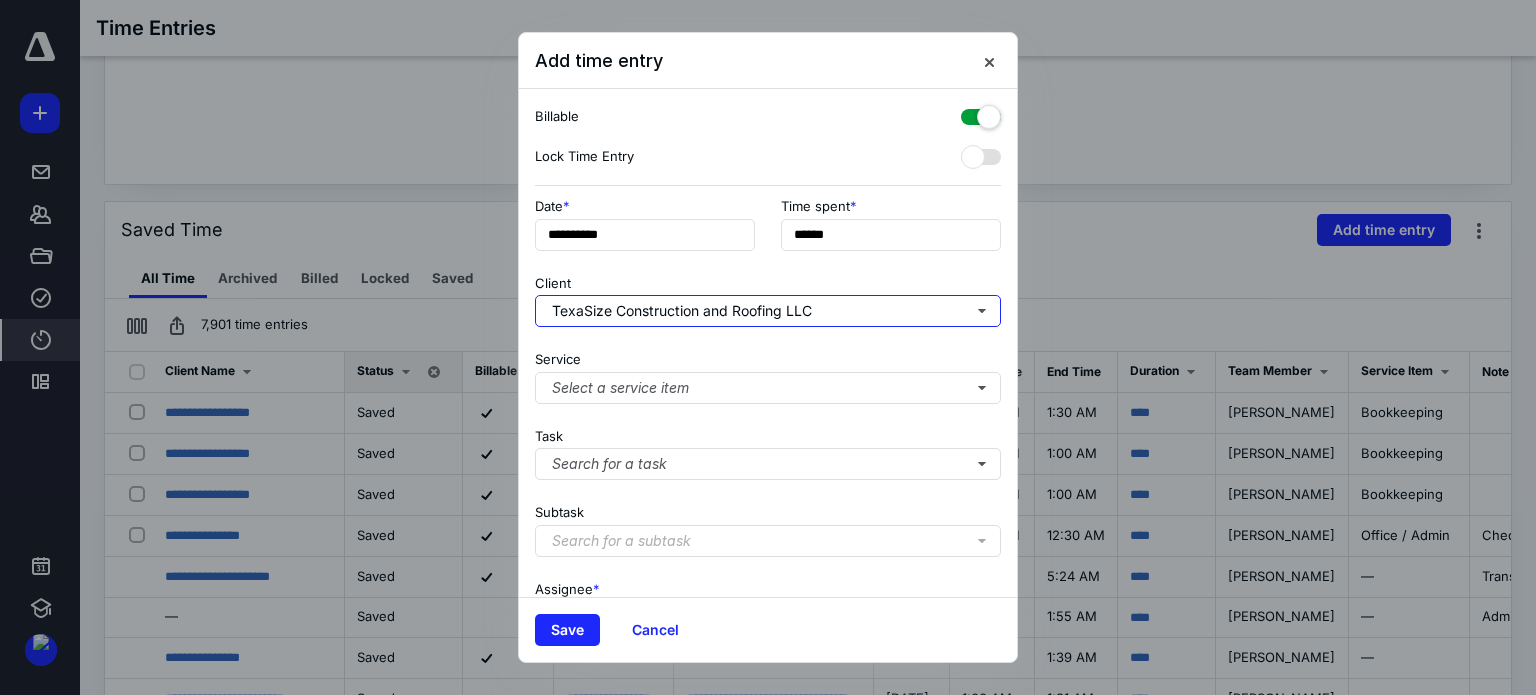 scroll, scrollTop: 100, scrollLeft: 0, axis: vertical 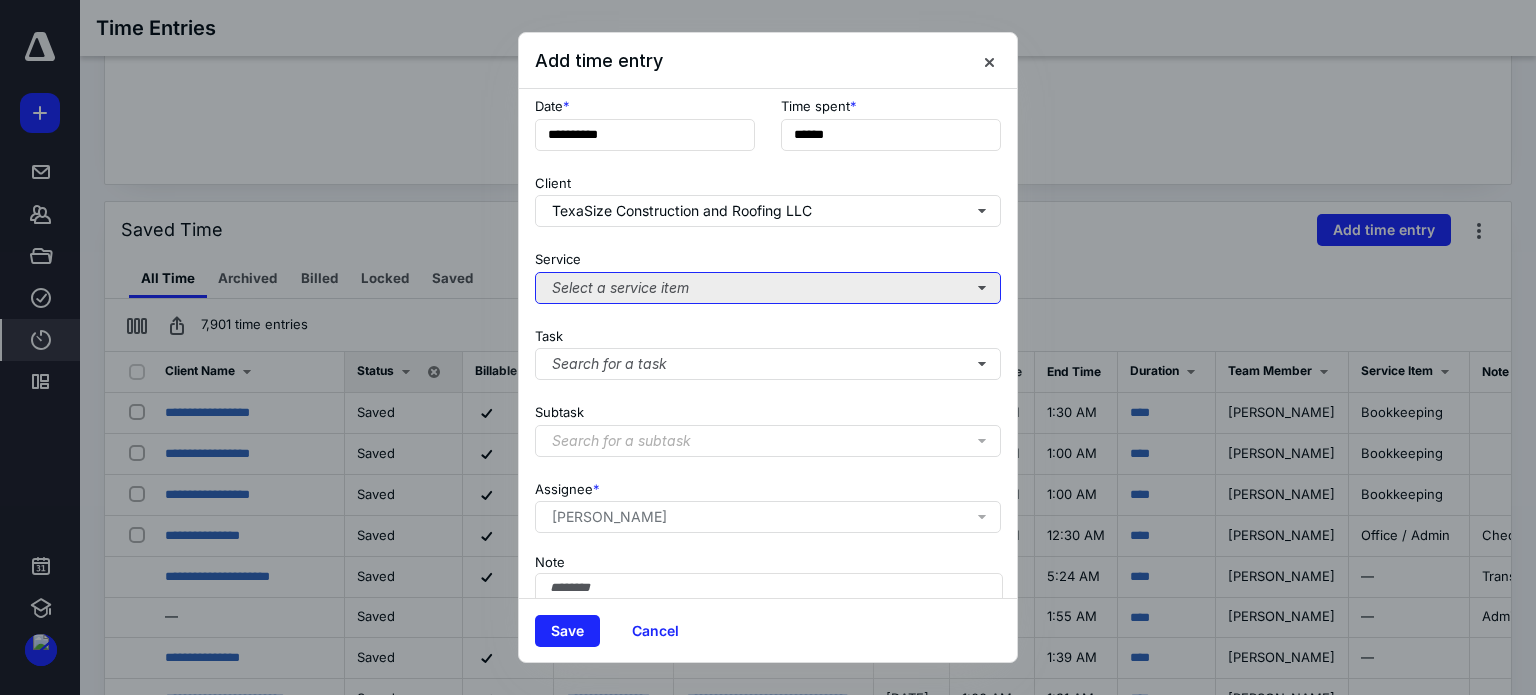 click on "Select a service item" at bounding box center (768, 288) 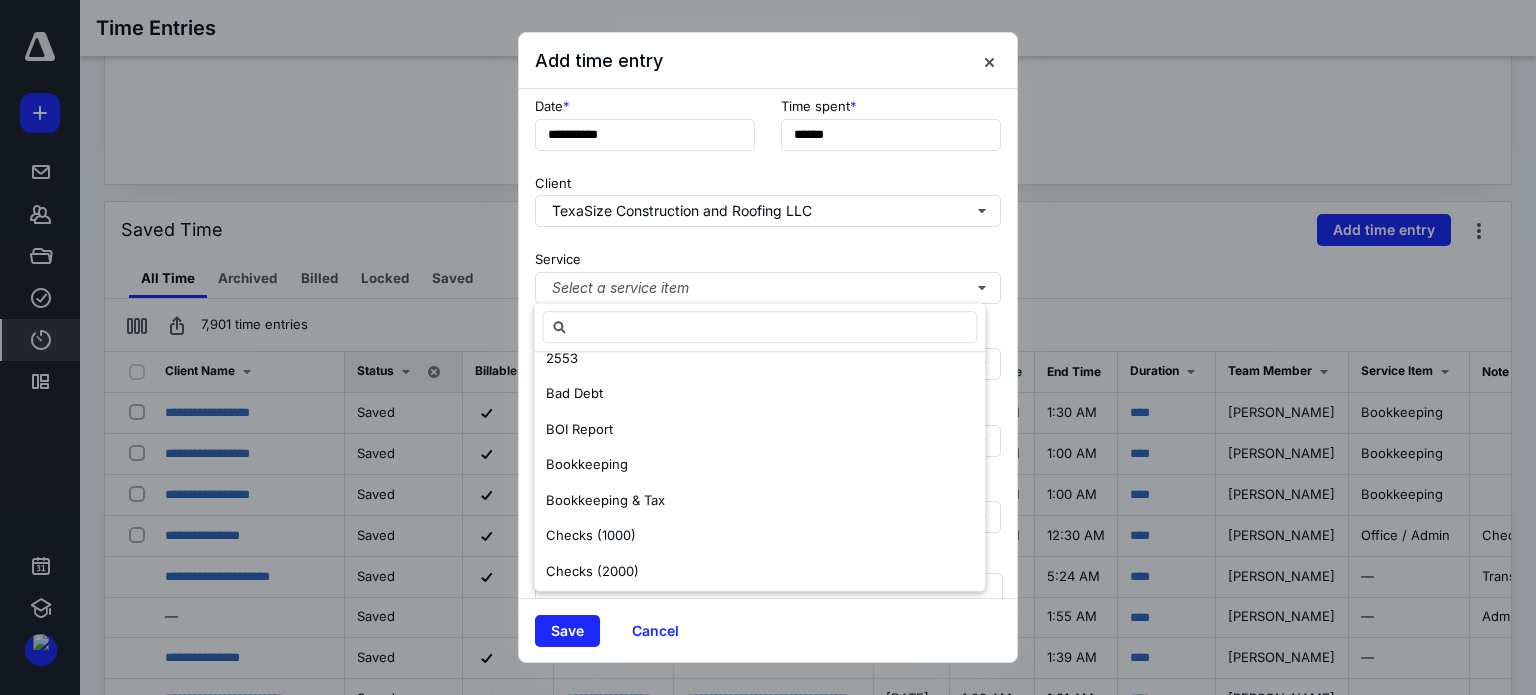 scroll, scrollTop: 200, scrollLeft: 0, axis: vertical 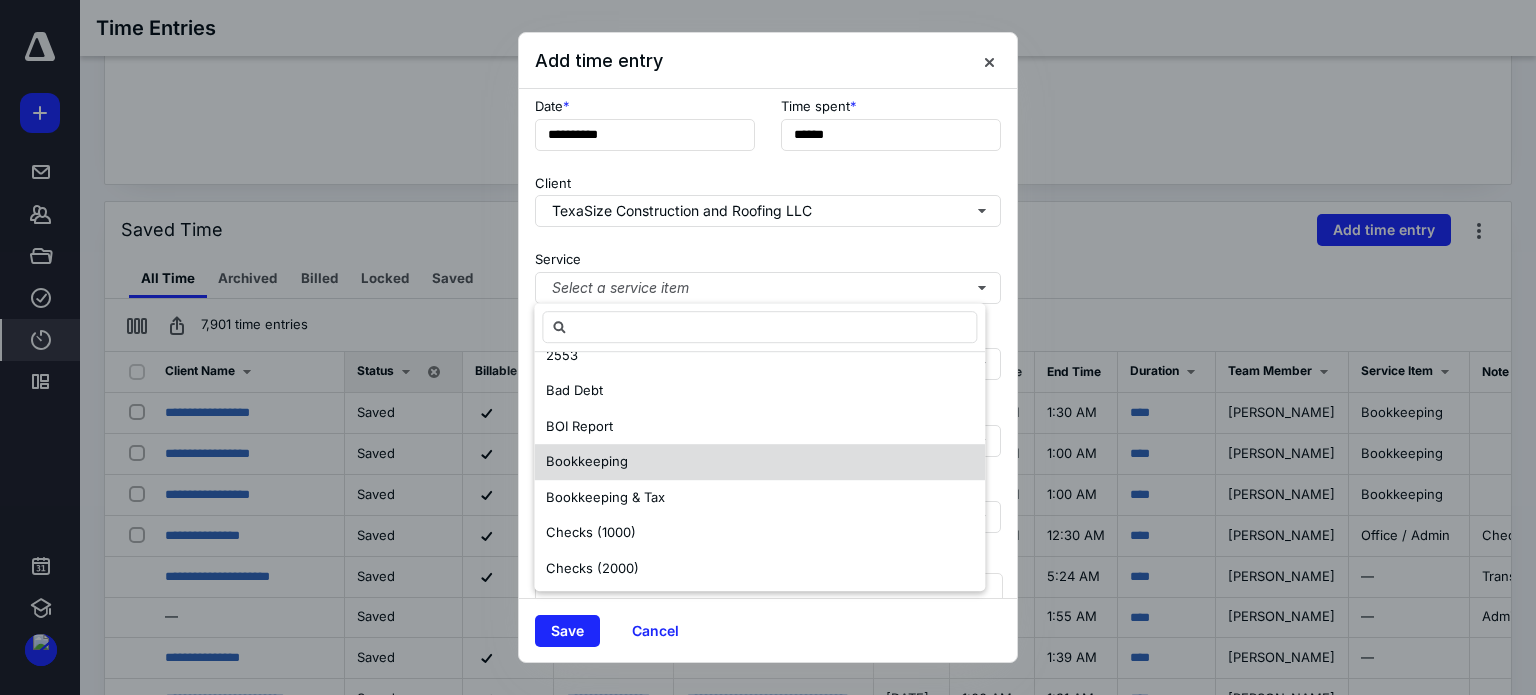click on "Bookkeeping" at bounding box center [759, 462] 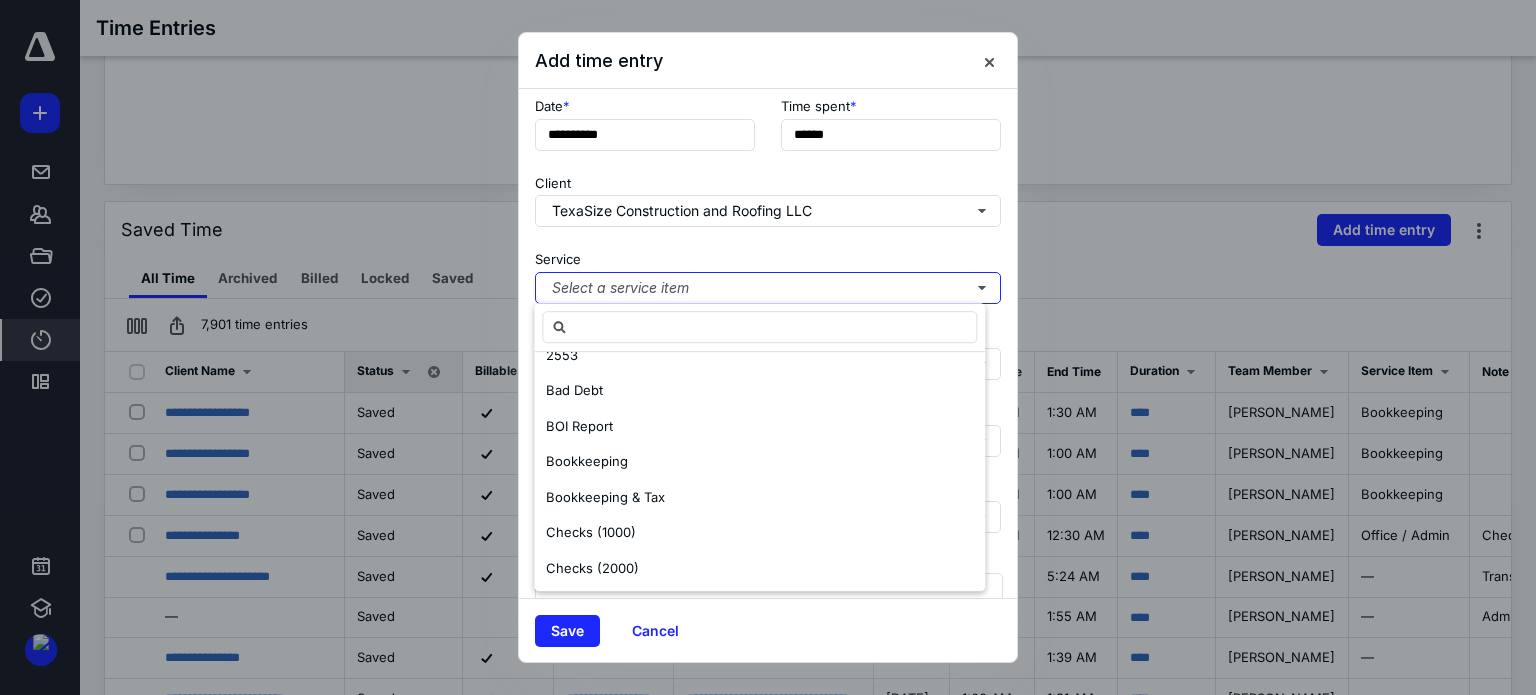 scroll, scrollTop: 0, scrollLeft: 0, axis: both 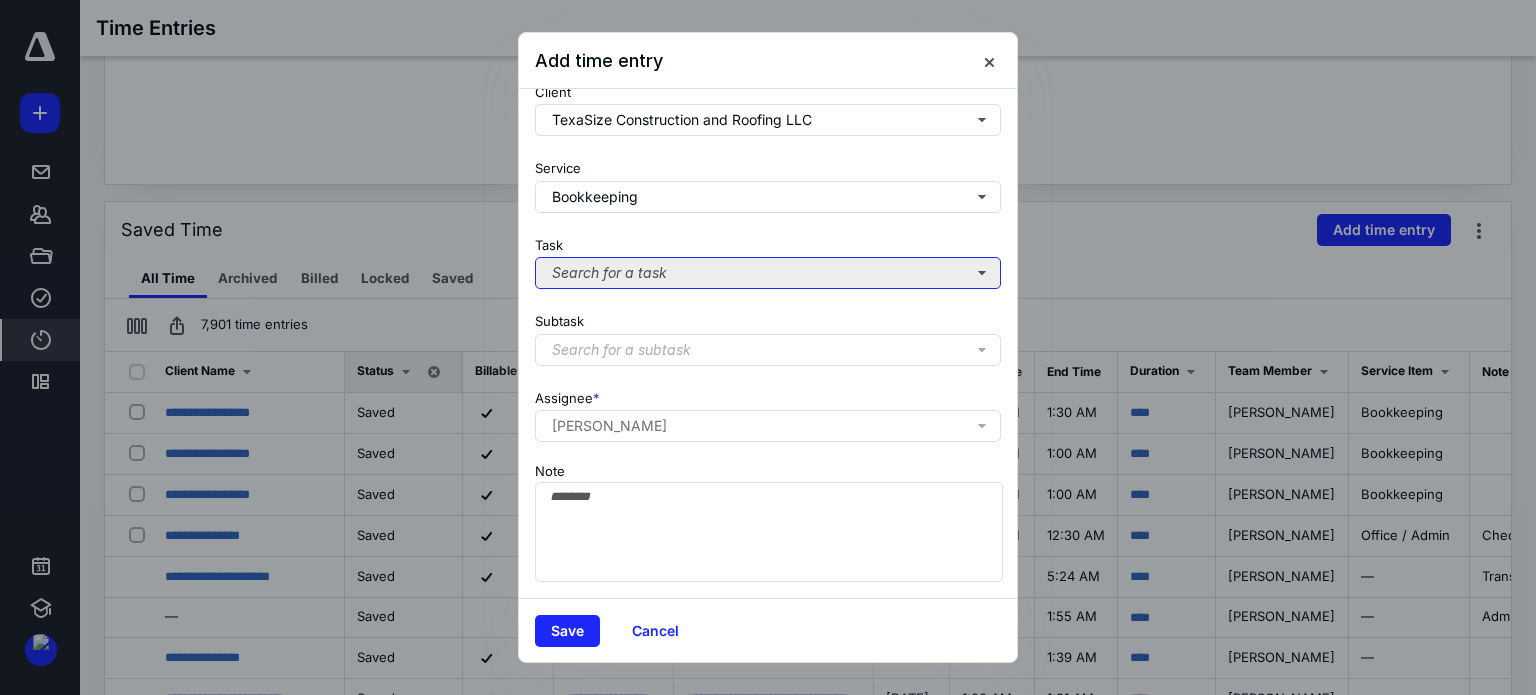 click on "Search for a task" at bounding box center (768, 273) 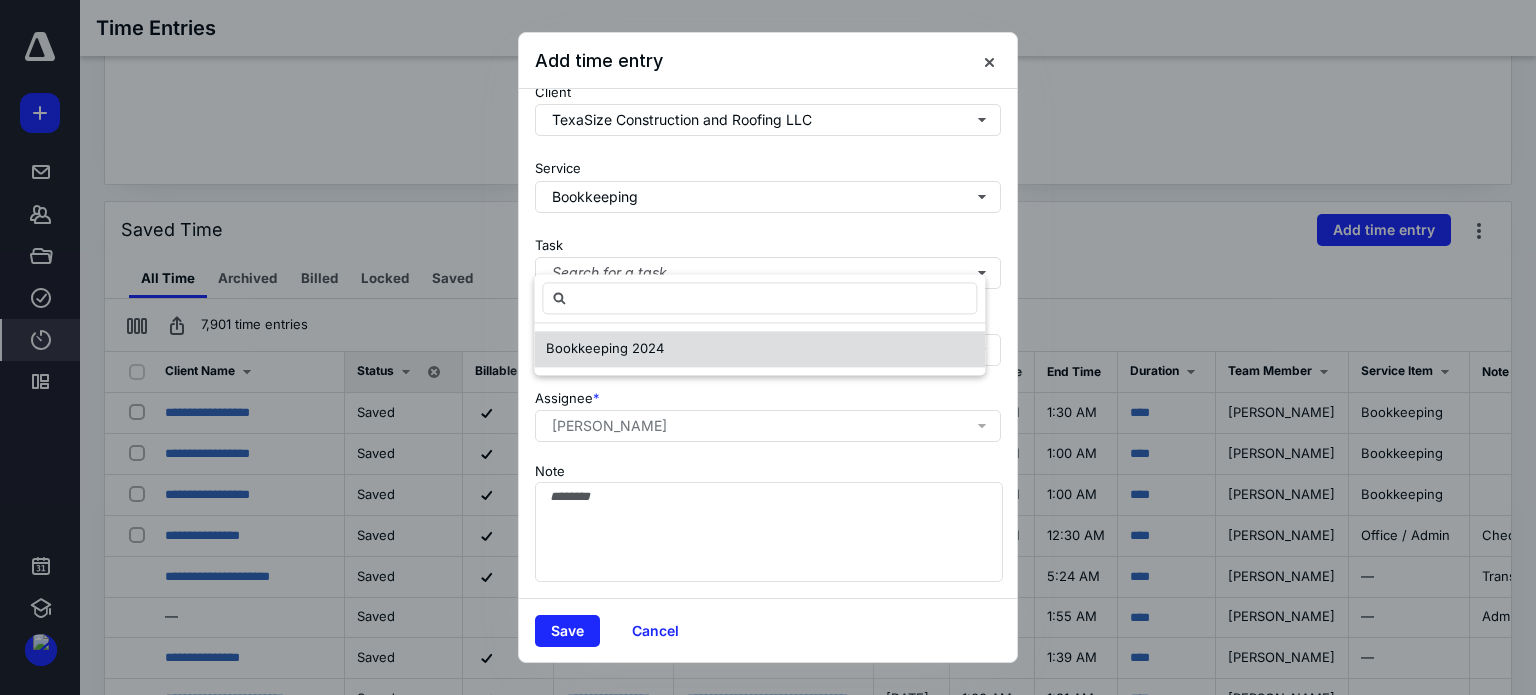 click on "Bookkeeping 2024" at bounding box center (605, 348) 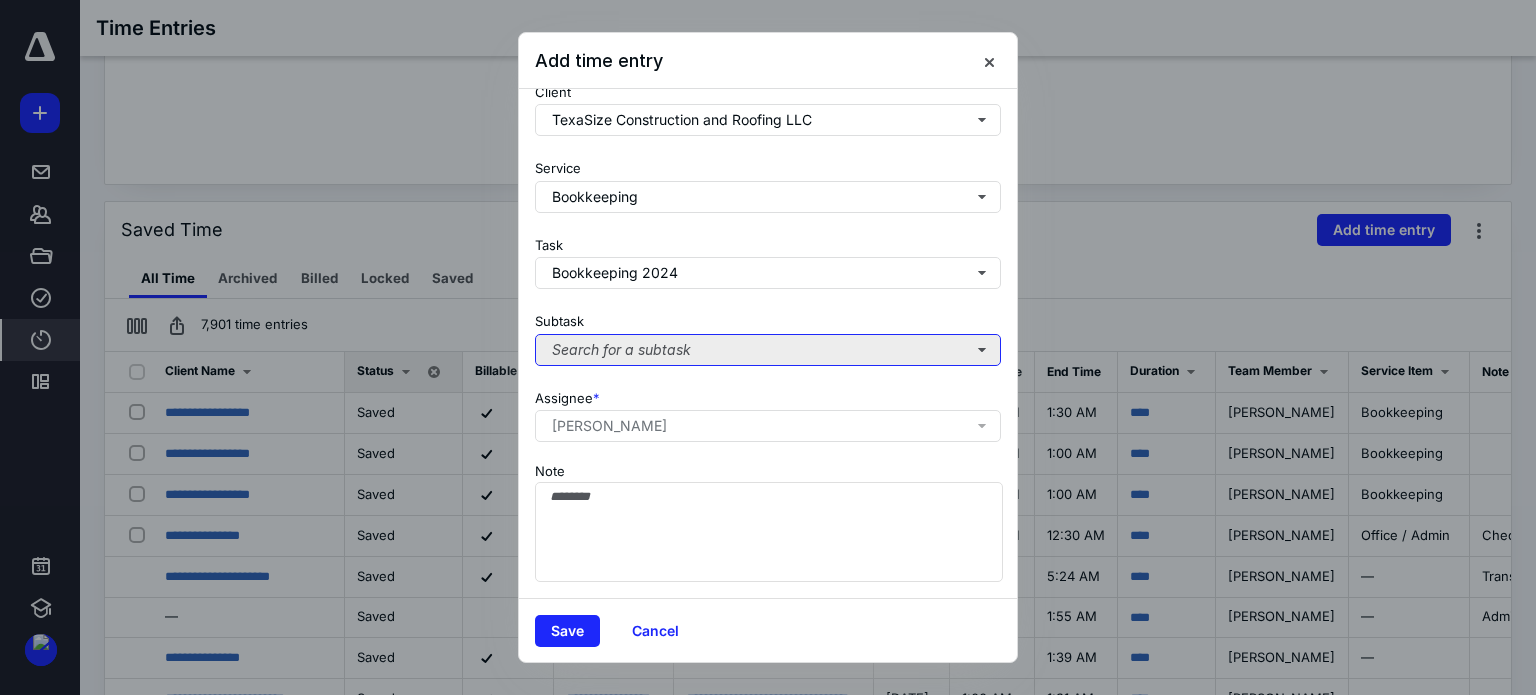 click on "Search for a subtask" at bounding box center [768, 350] 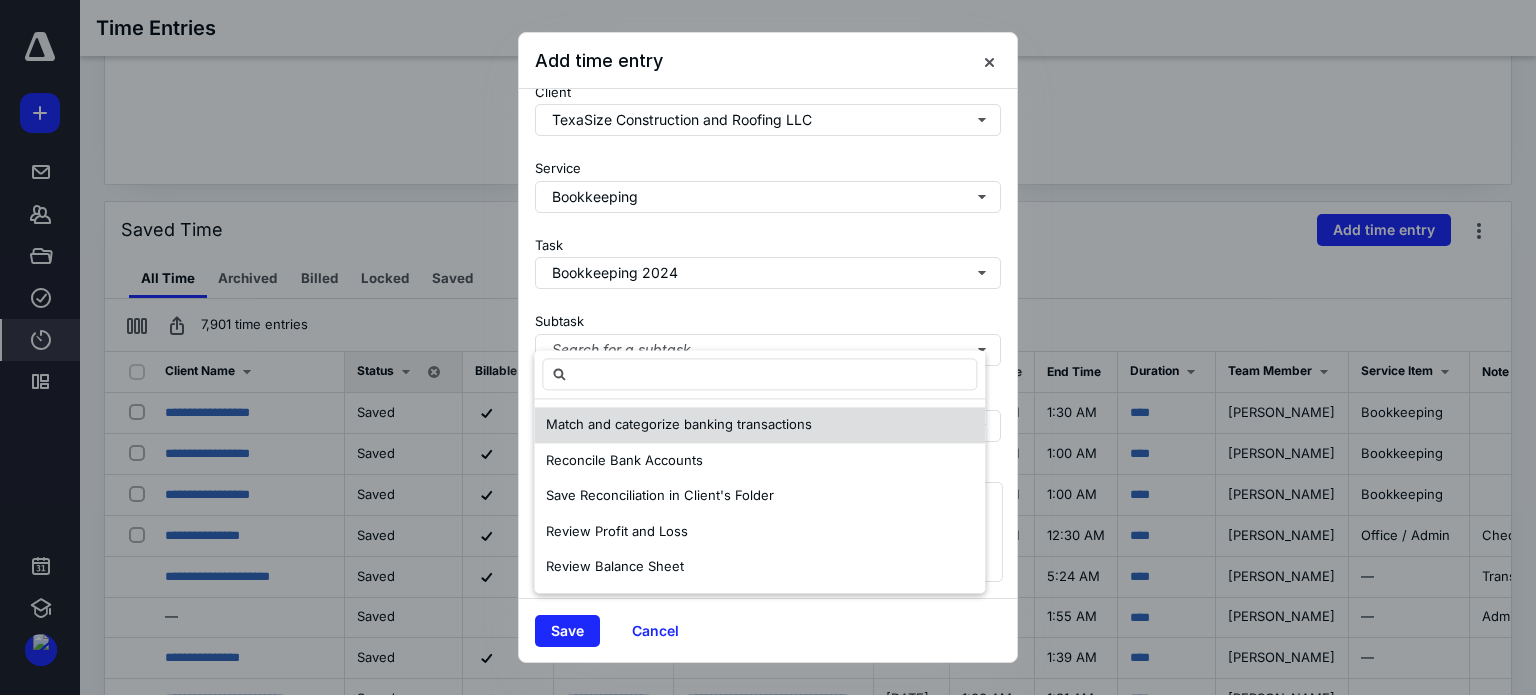 click on "Match and categorize banking transactions" at bounding box center [679, 425] 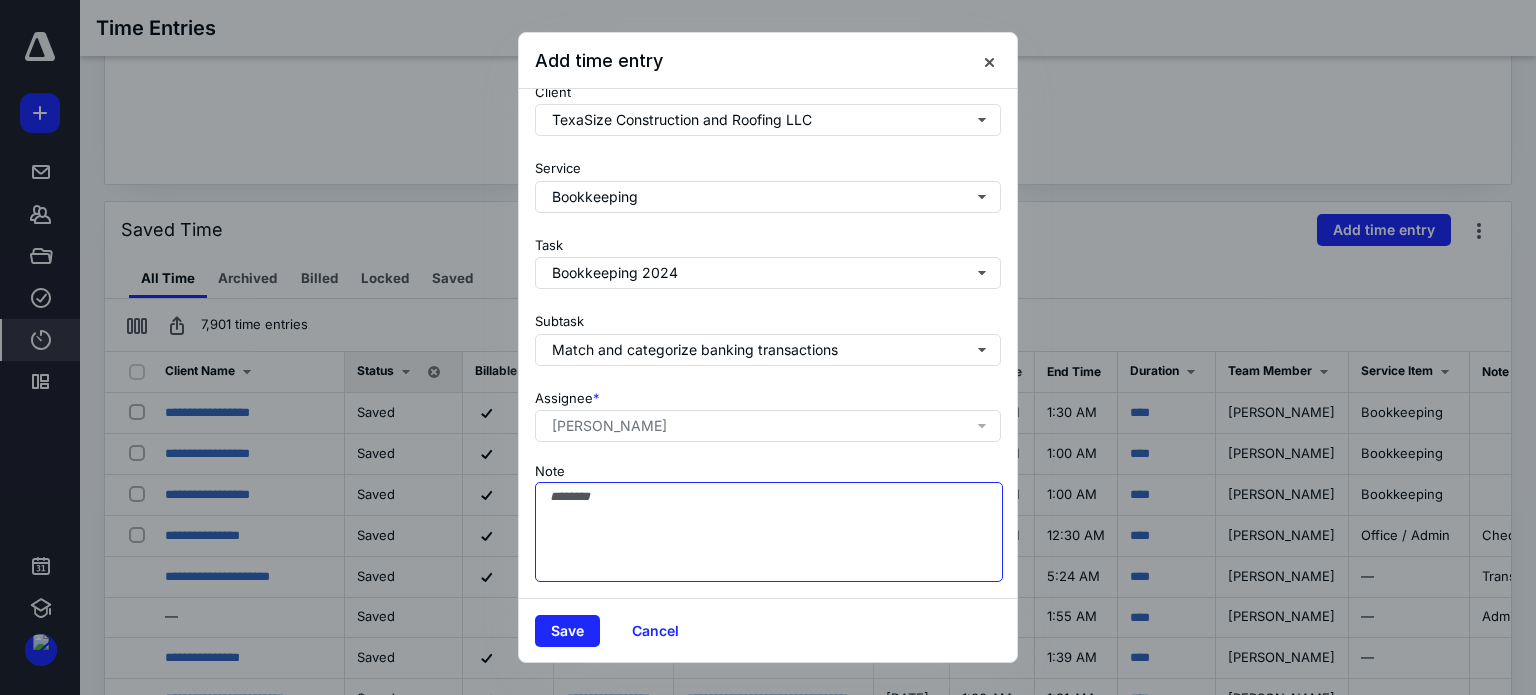 click on "Note" at bounding box center [769, 532] 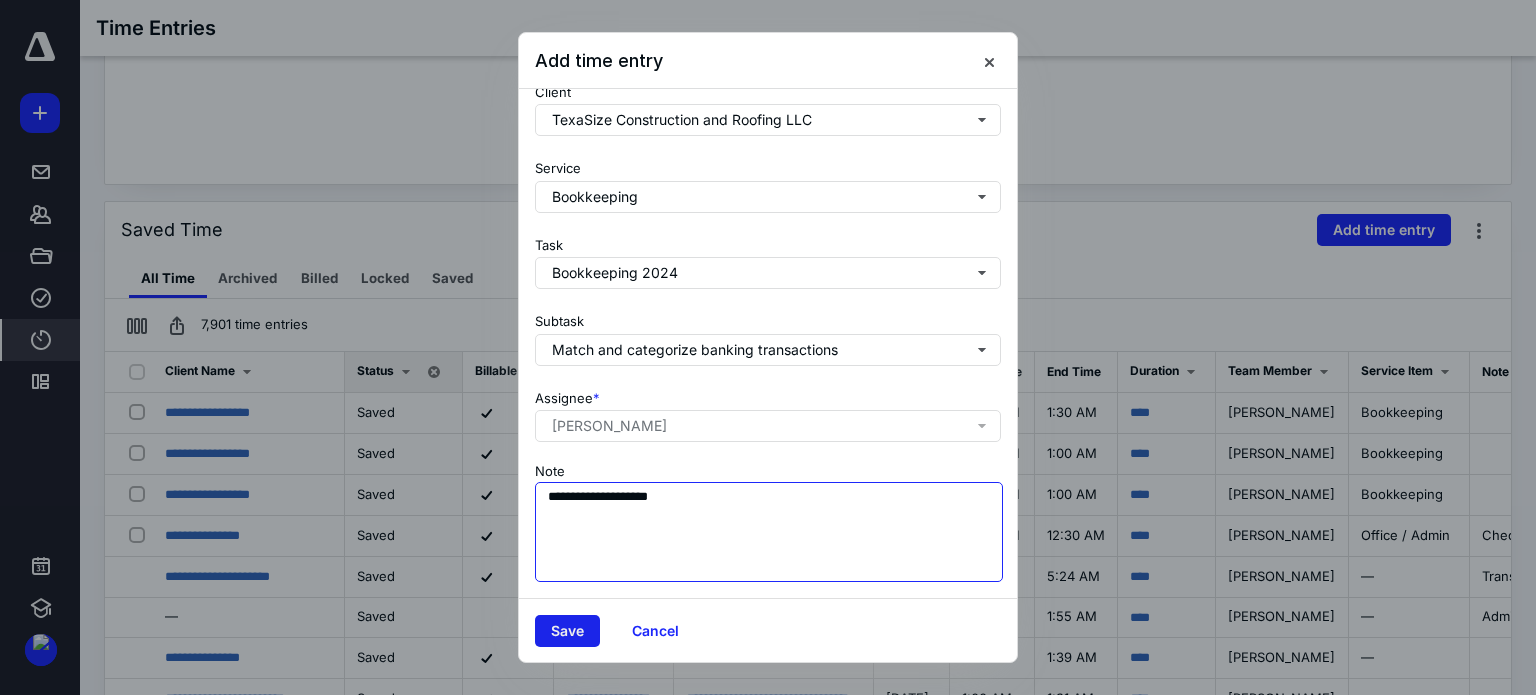 type on "**********" 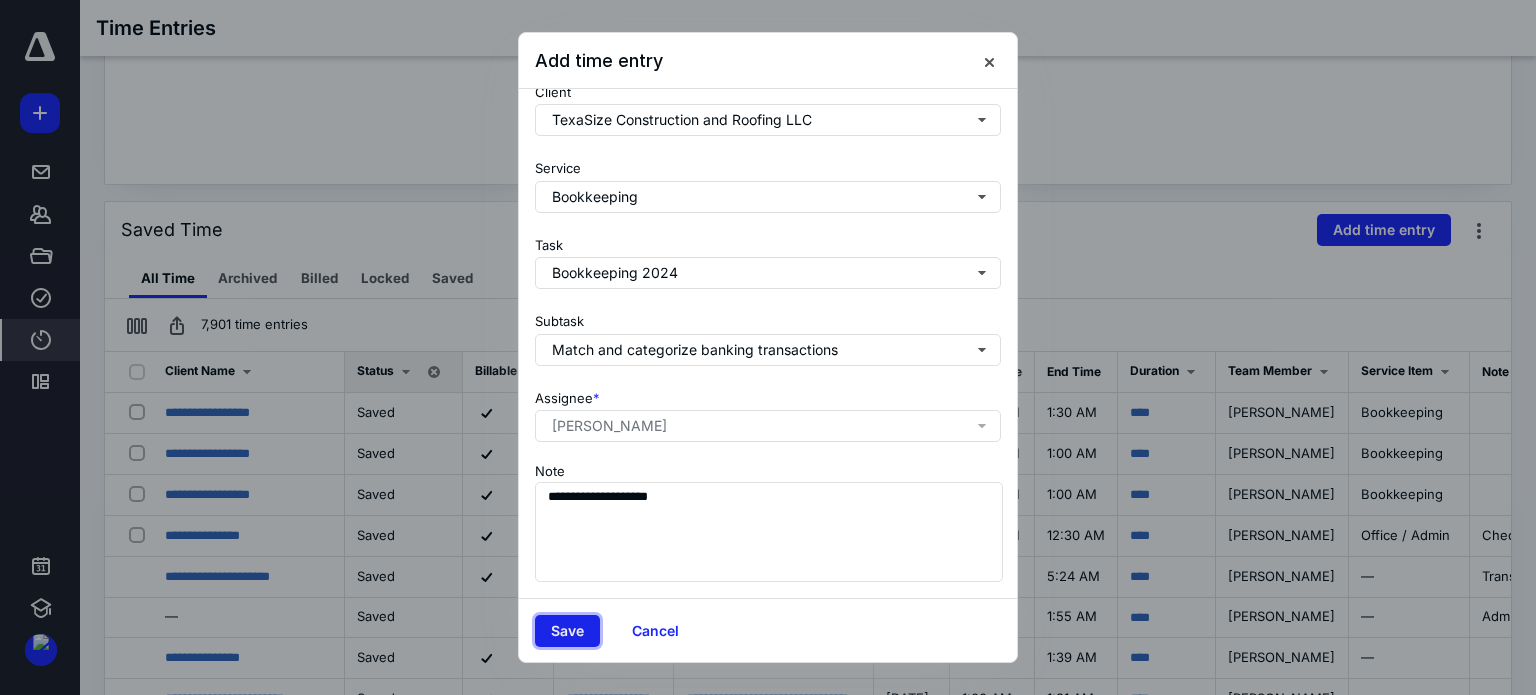 click on "Save" at bounding box center [567, 631] 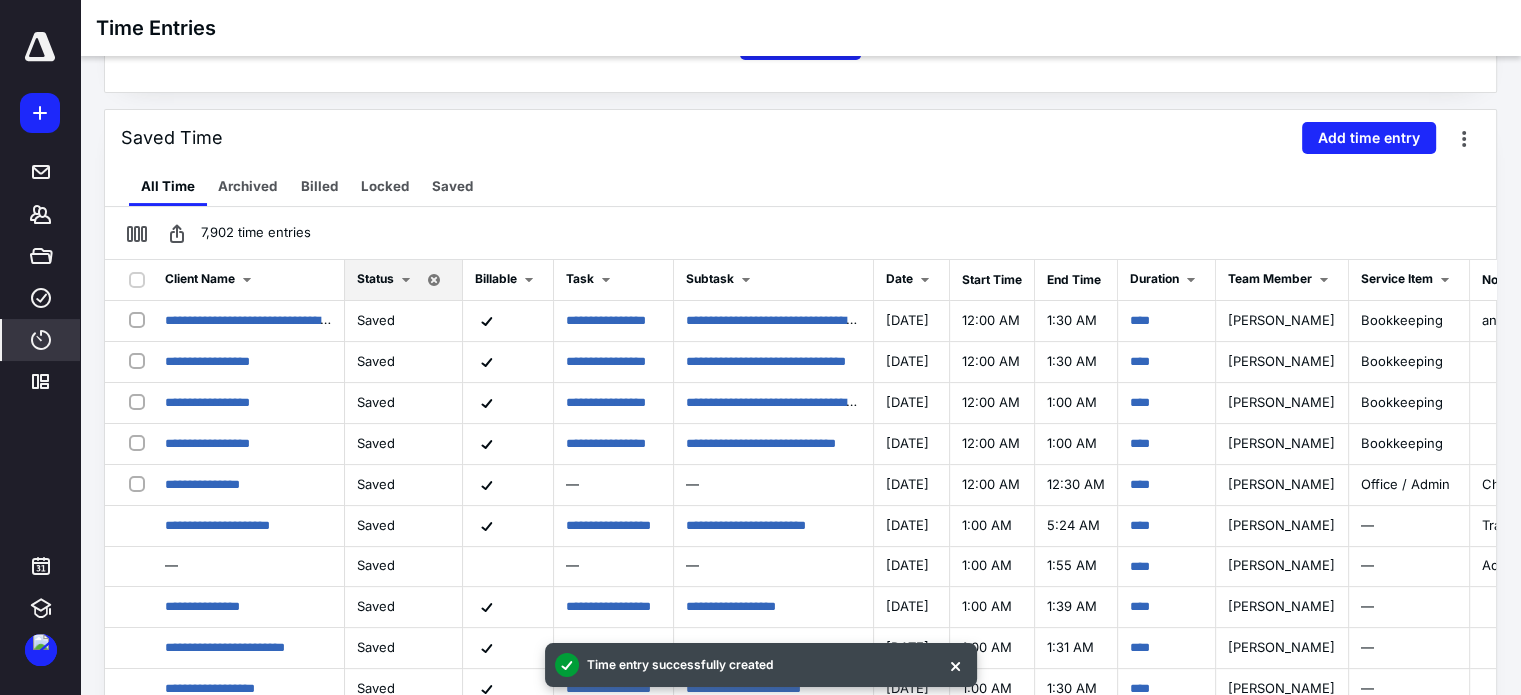 scroll, scrollTop: 400, scrollLeft: 0, axis: vertical 